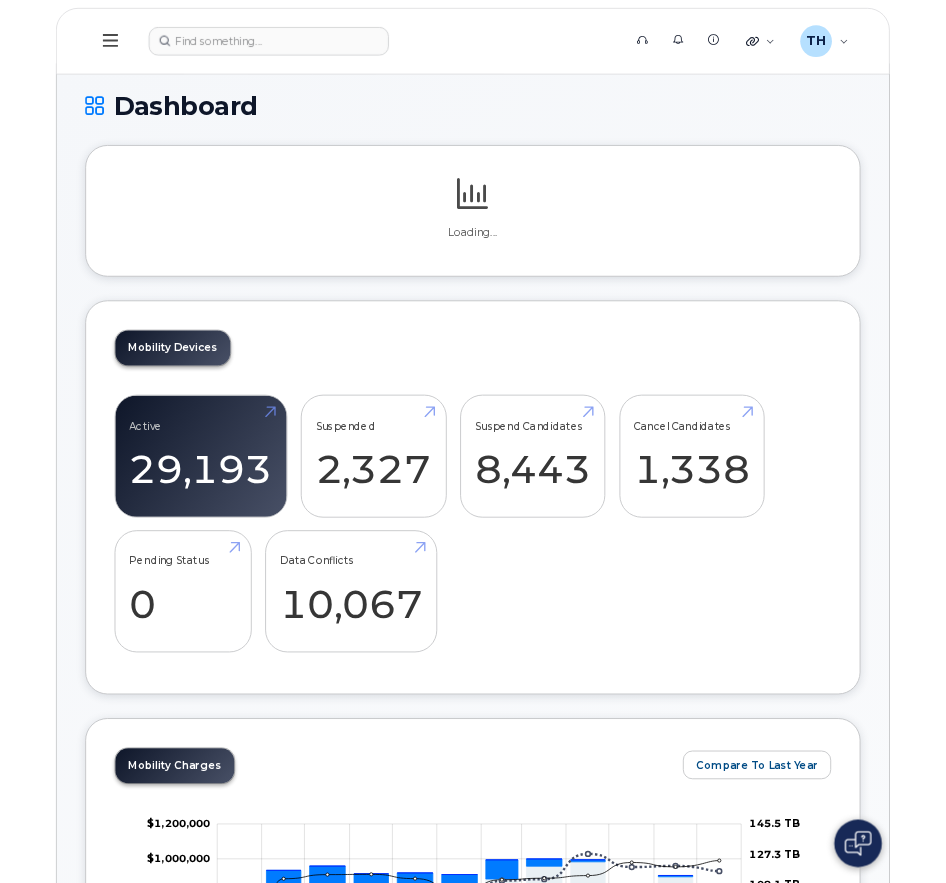 scroll, scrollTop: 0, scrollLeft: 0, axis: both 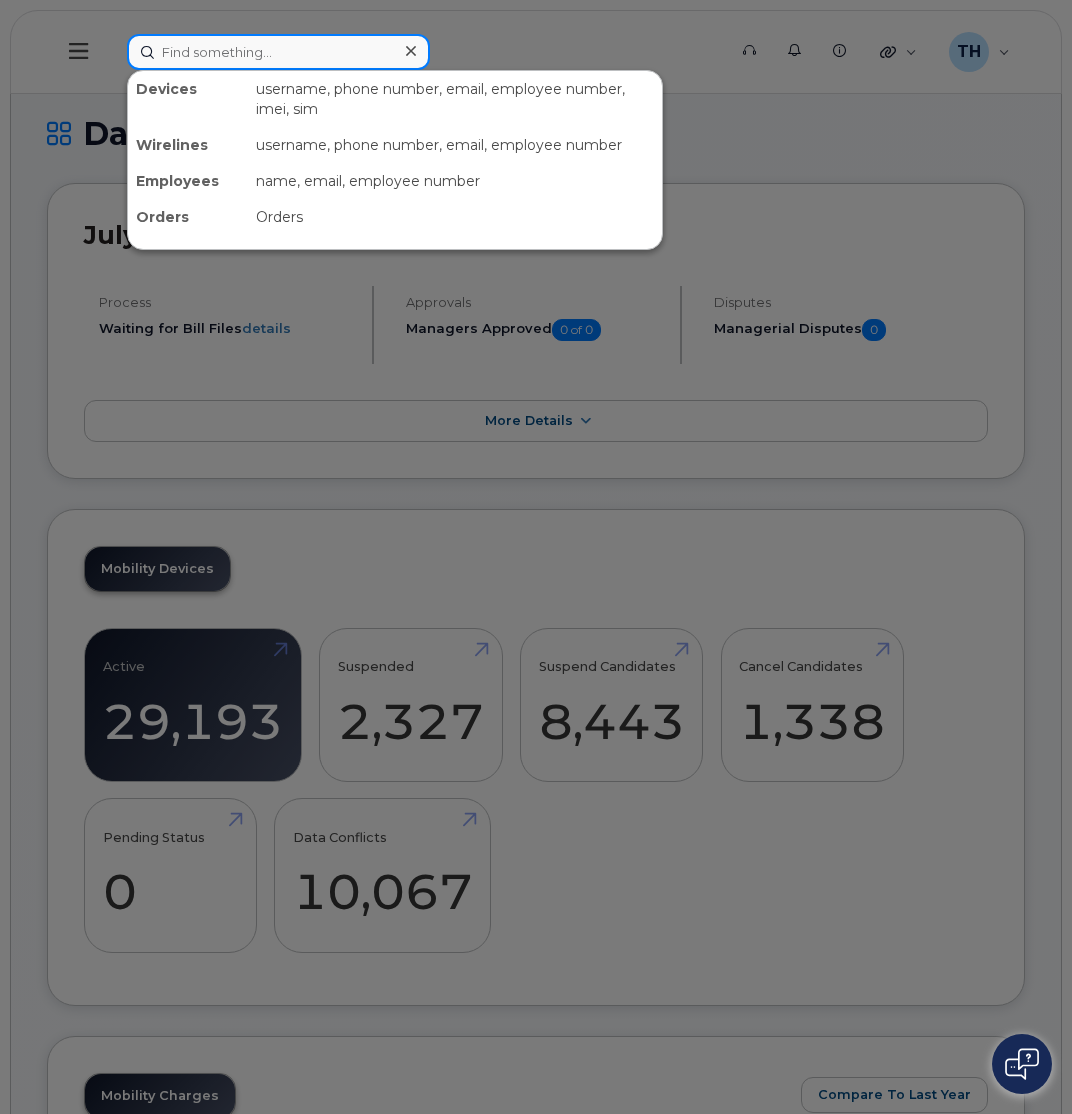 click at bounding box center [278, 52] 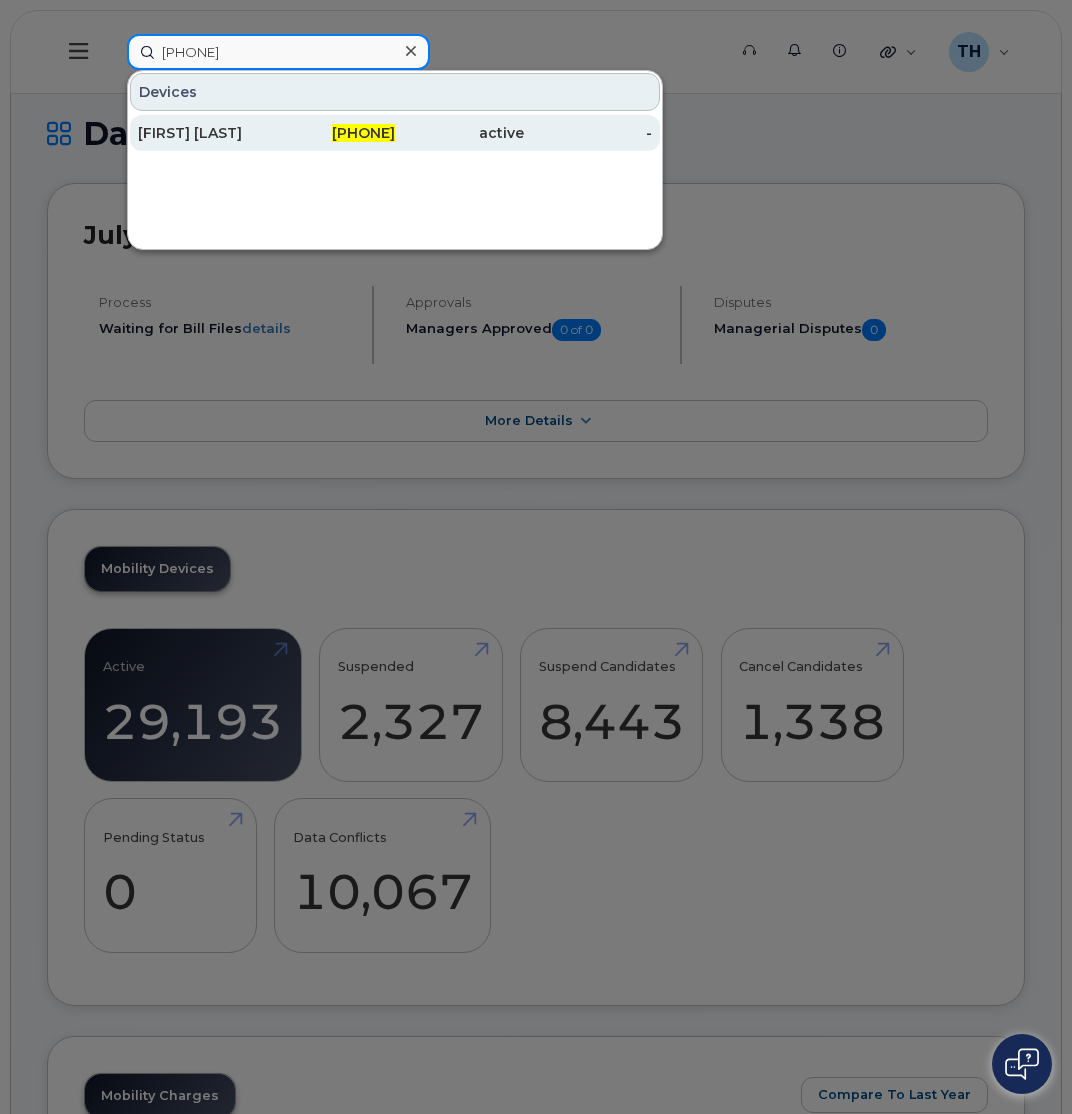 type on "[PHONE]" 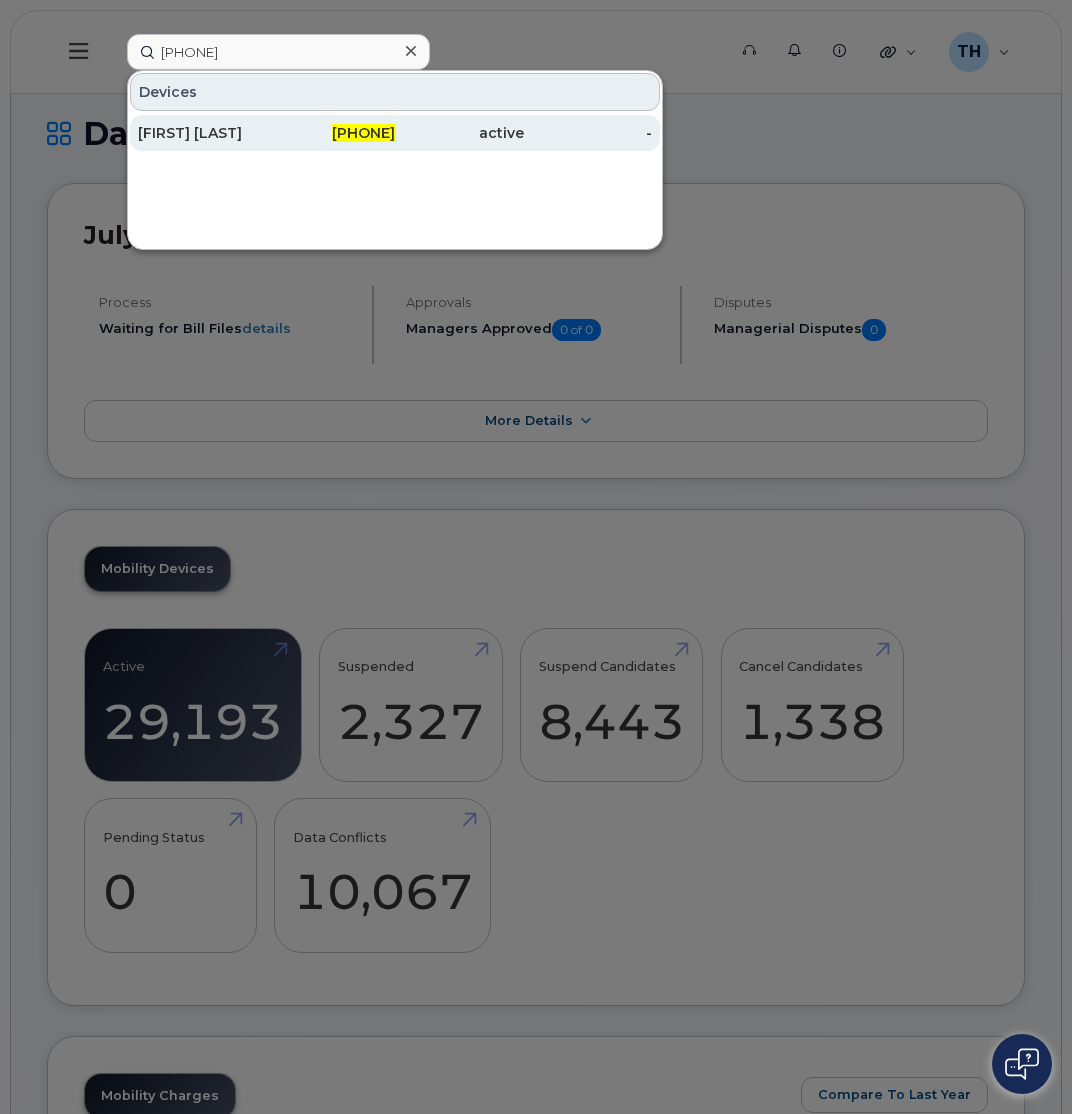 click on "active" 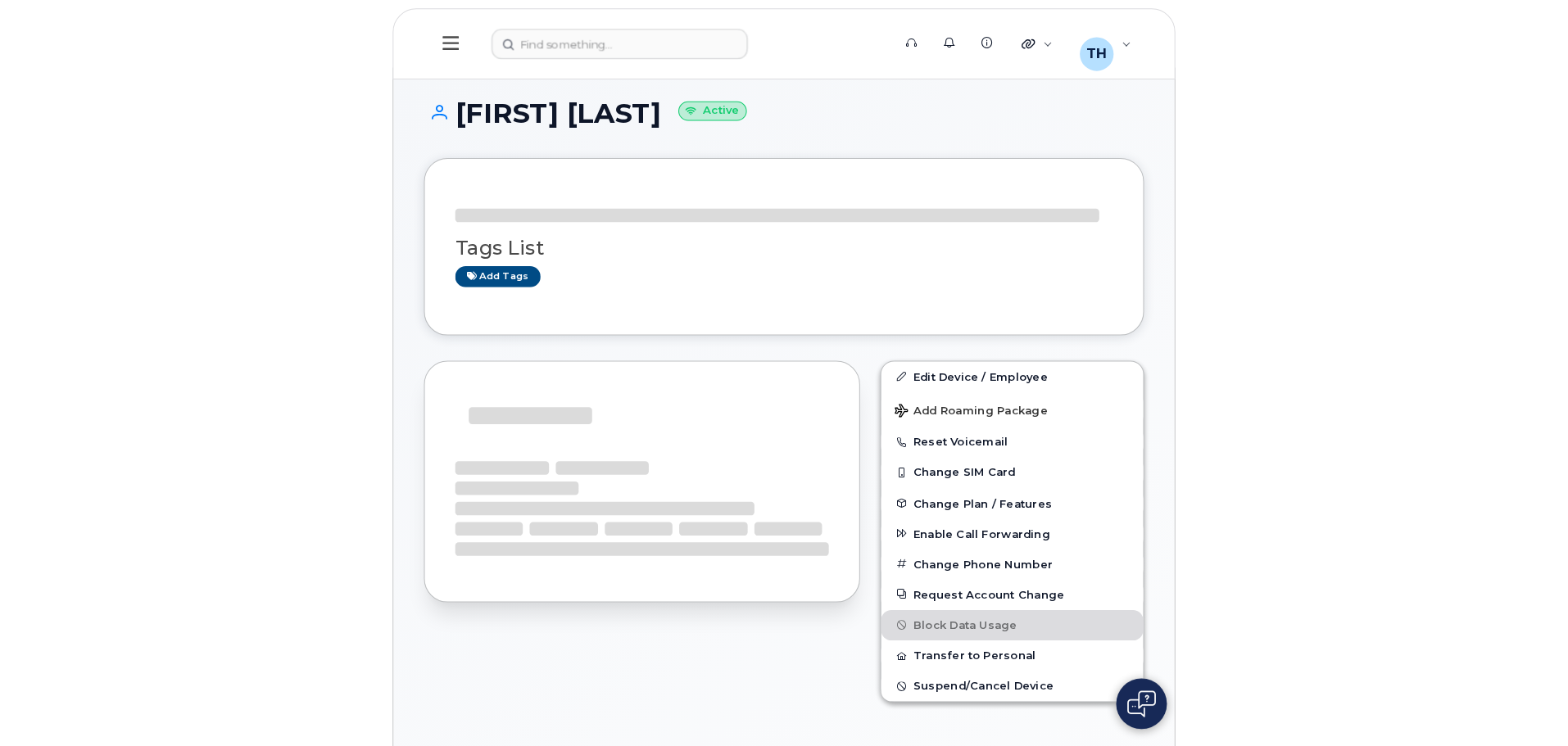scroll, scrollTop: 0, scrollLeft: 0, axis: both 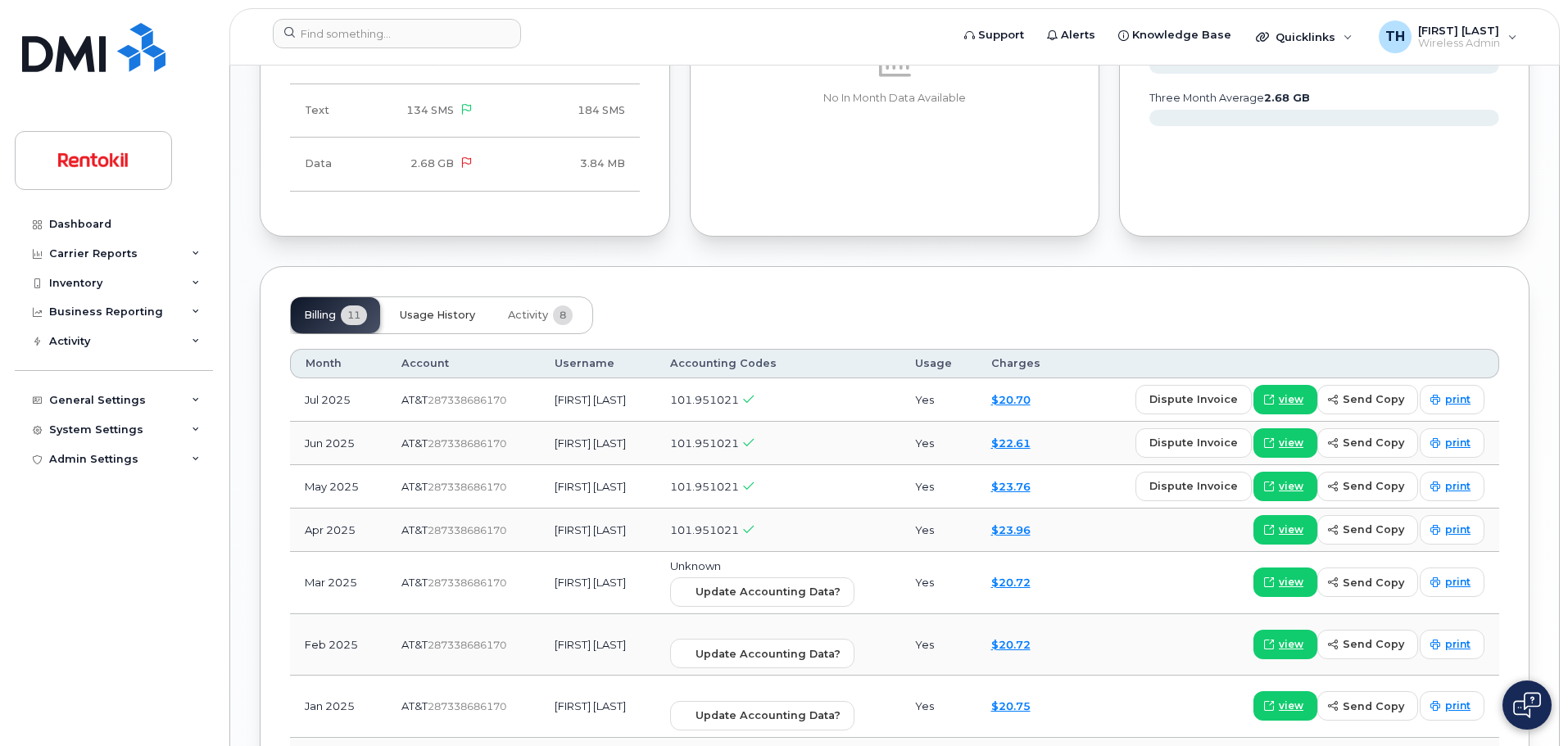click on "Usage History" 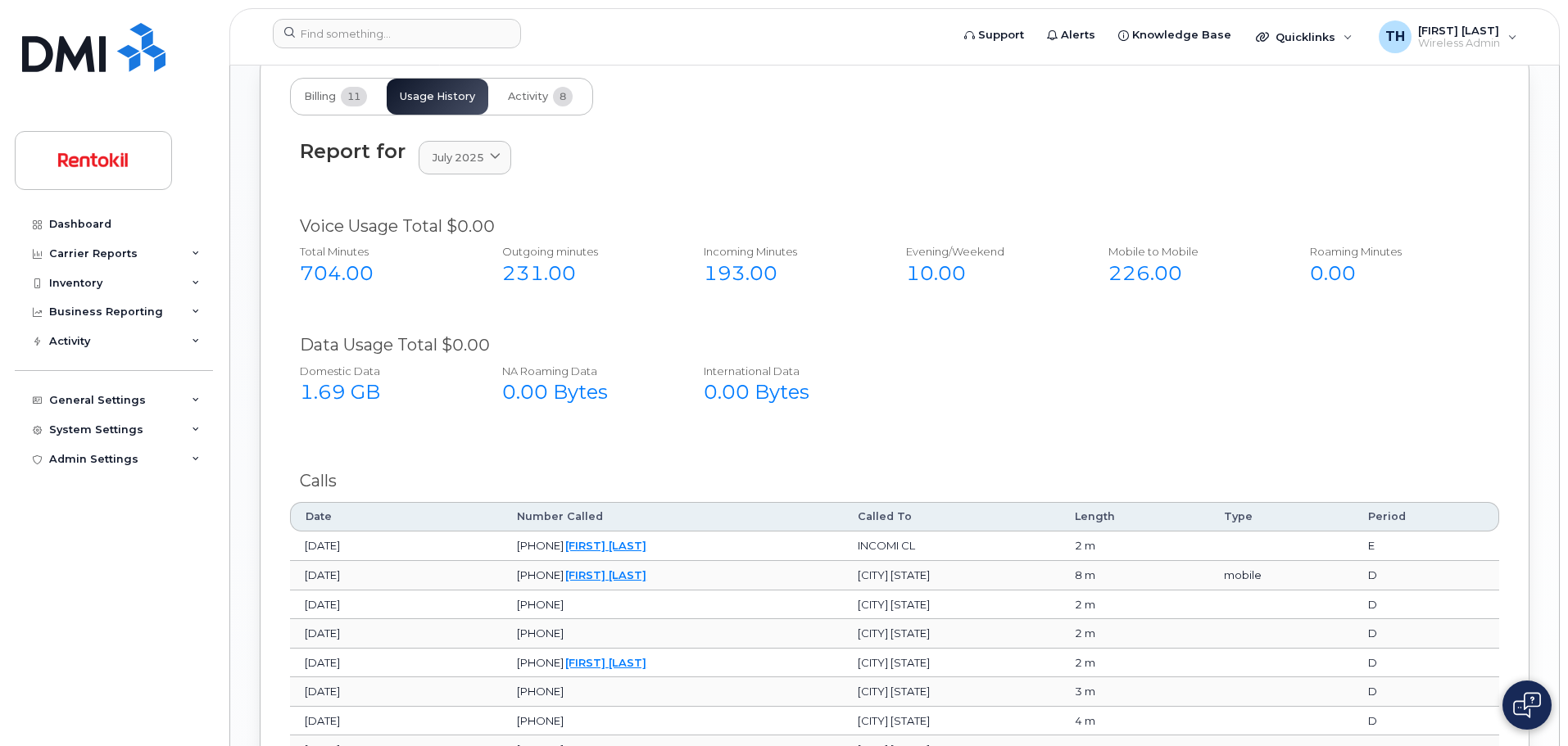 scroll, scrollTop: 1295, scrollLeft: 0, axis: vertical 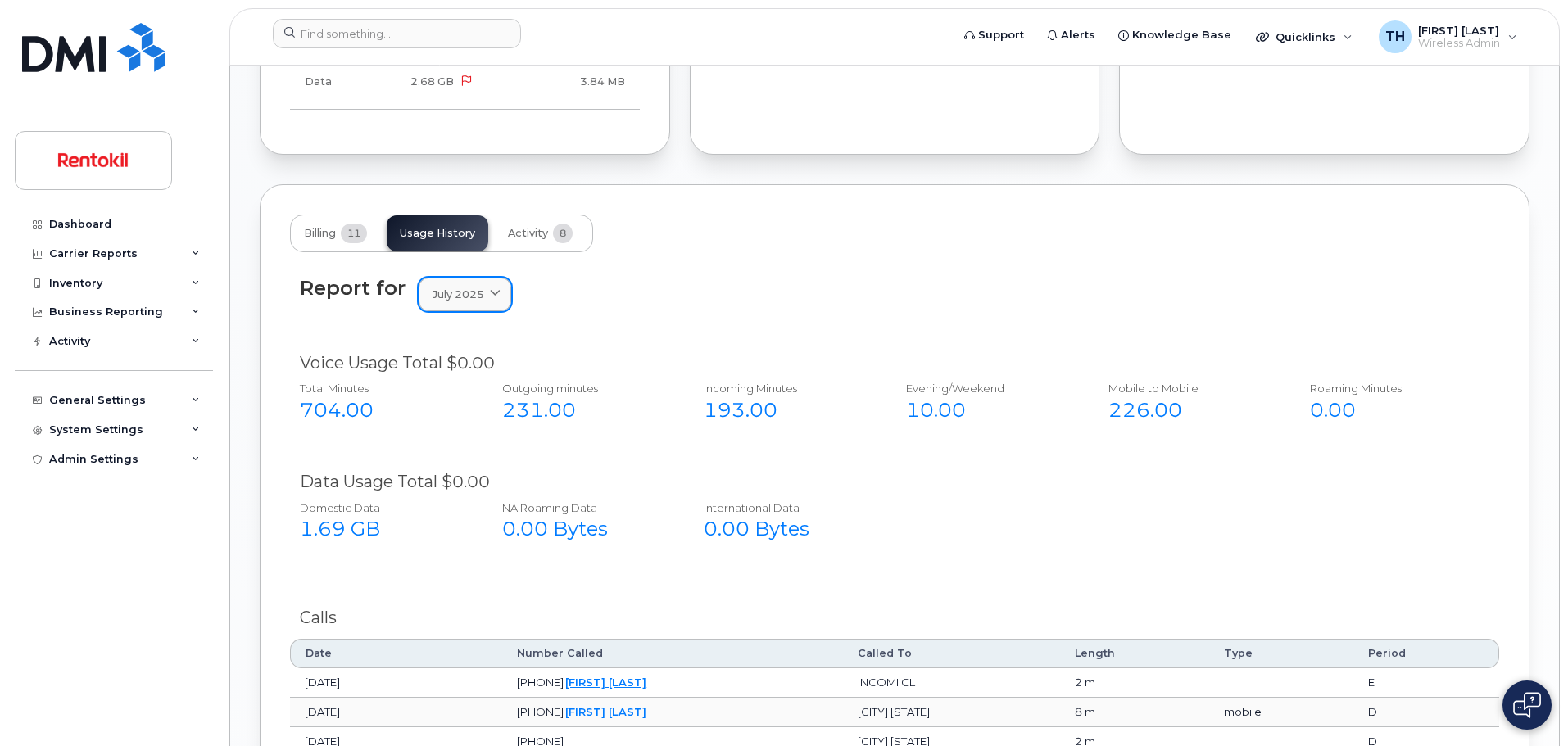 click on "July 2025" at bounding box center (465, 294) 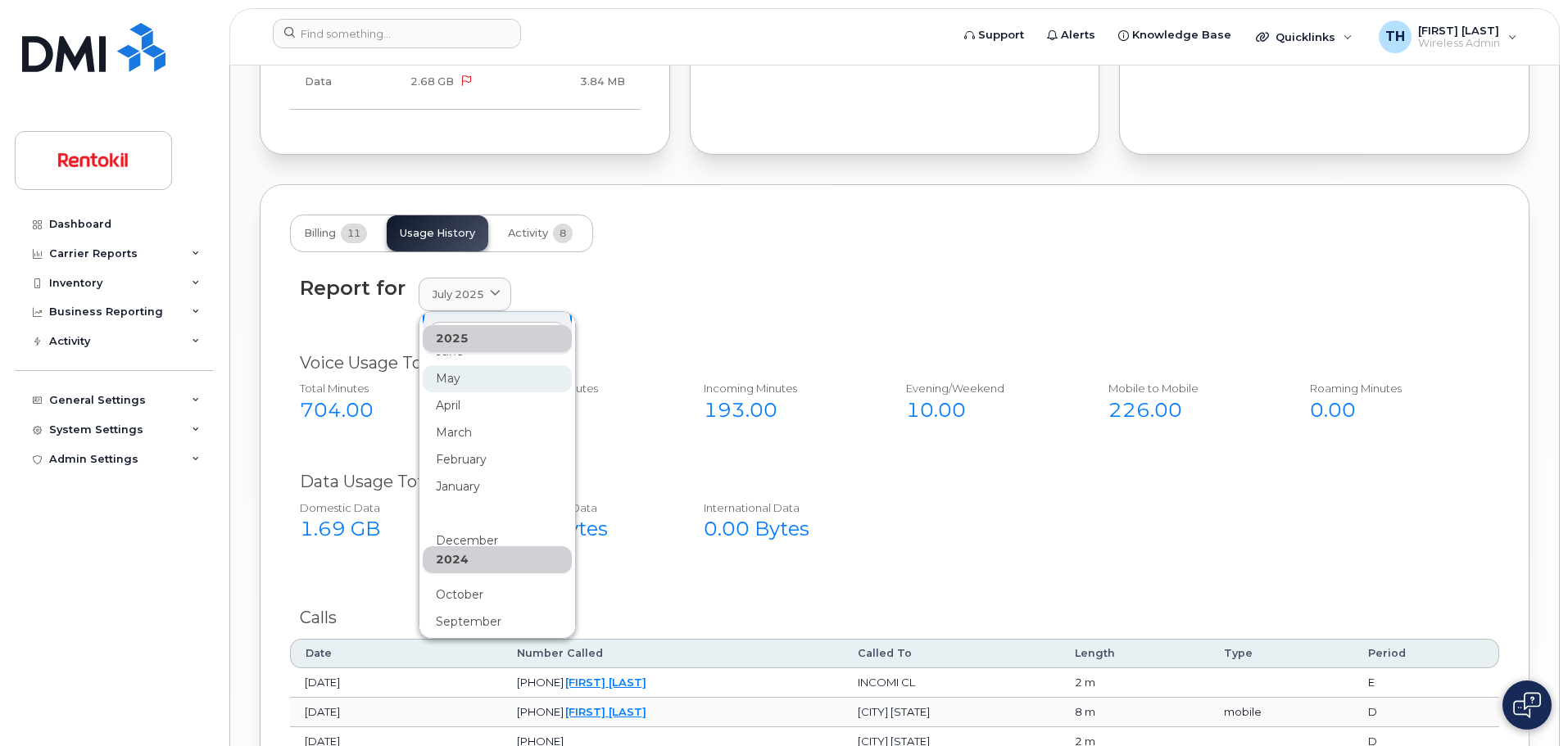 scroll, scrollTop: 0, scrollLeft: 0, axis: both 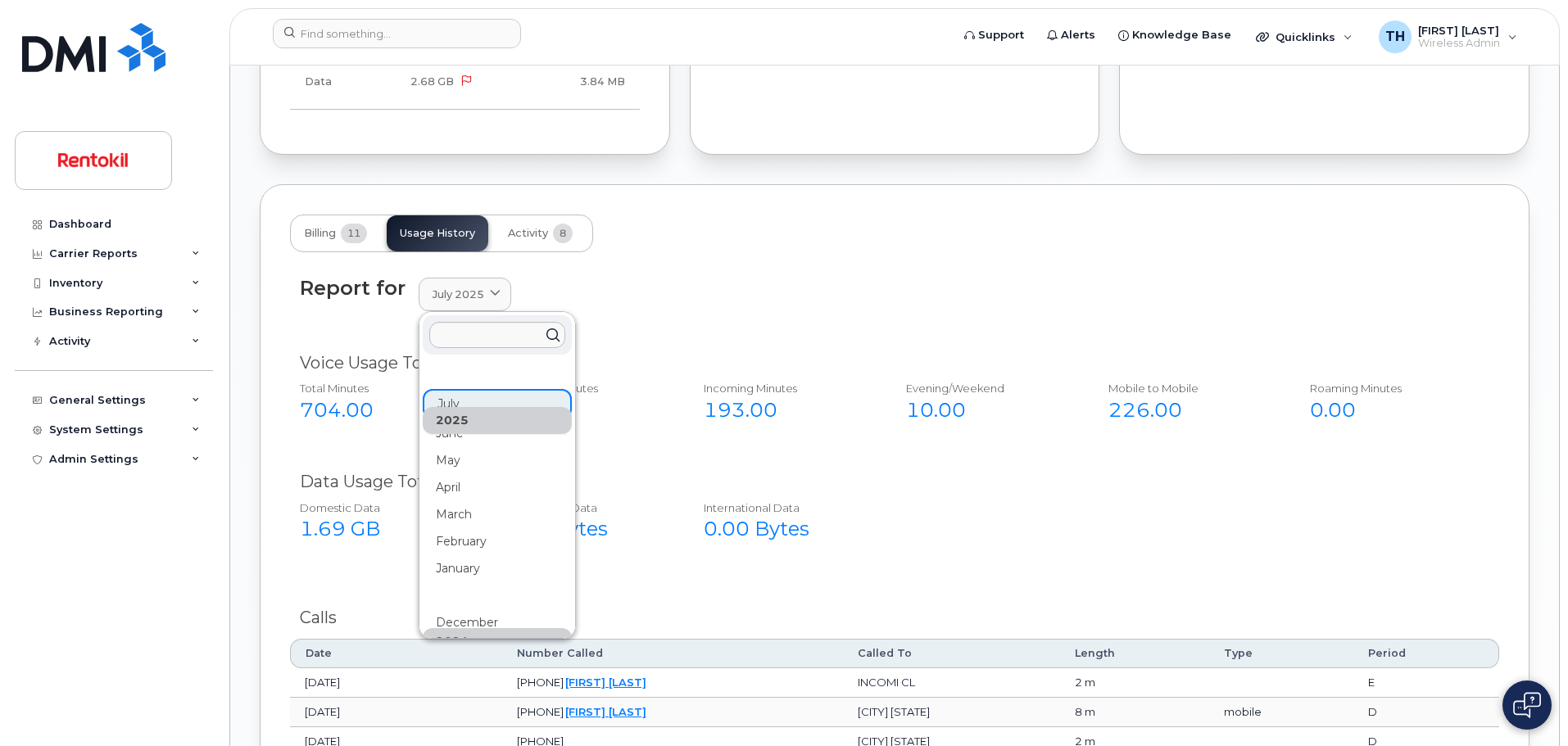 click on "Domestic Data 1.69 GB NA Roaming Data 0.00 Bytes International Data 0.00 Bytes" at bounding box center [883, 527] 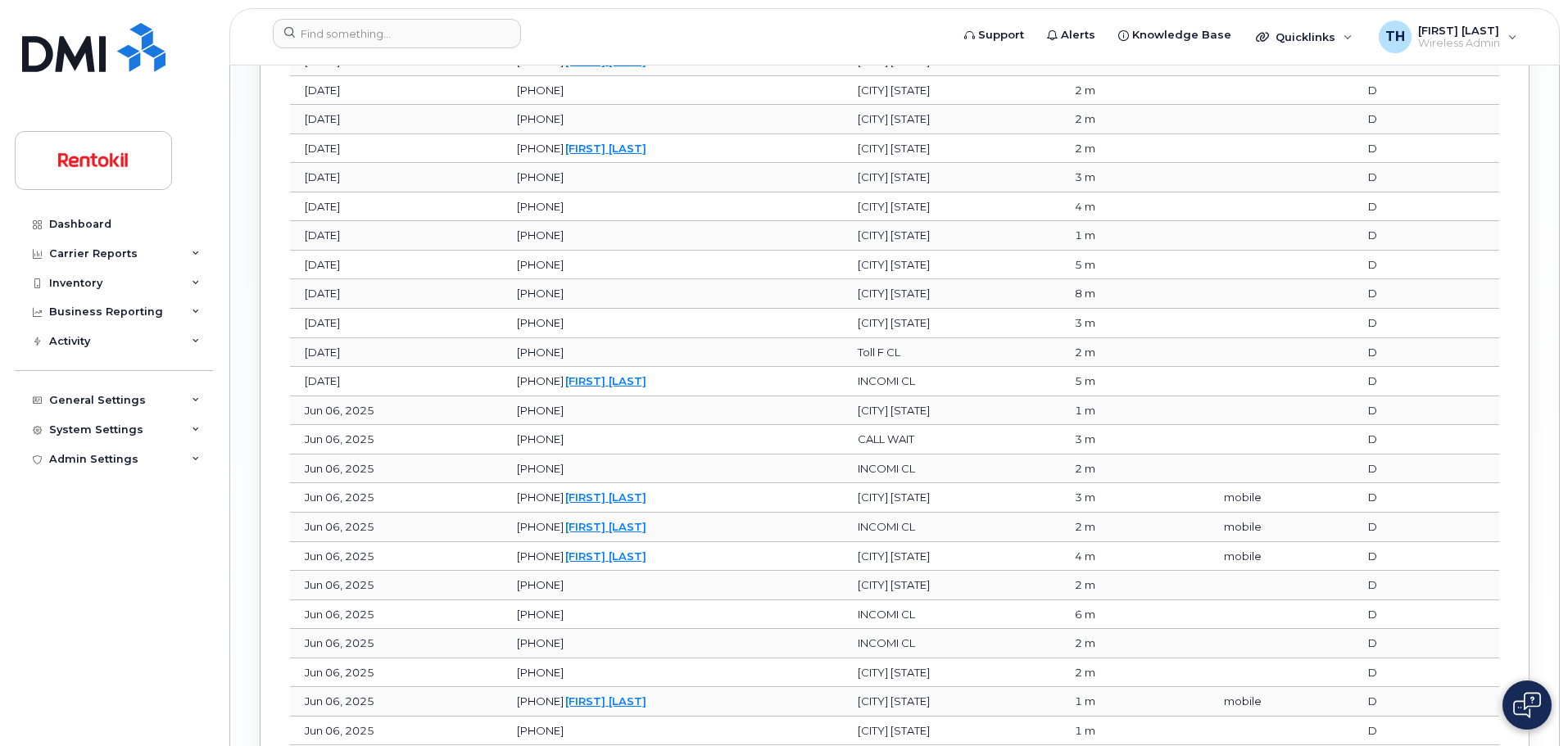 scroll, scrollTop: 2156, scrollLeft: 0, axis: vertical 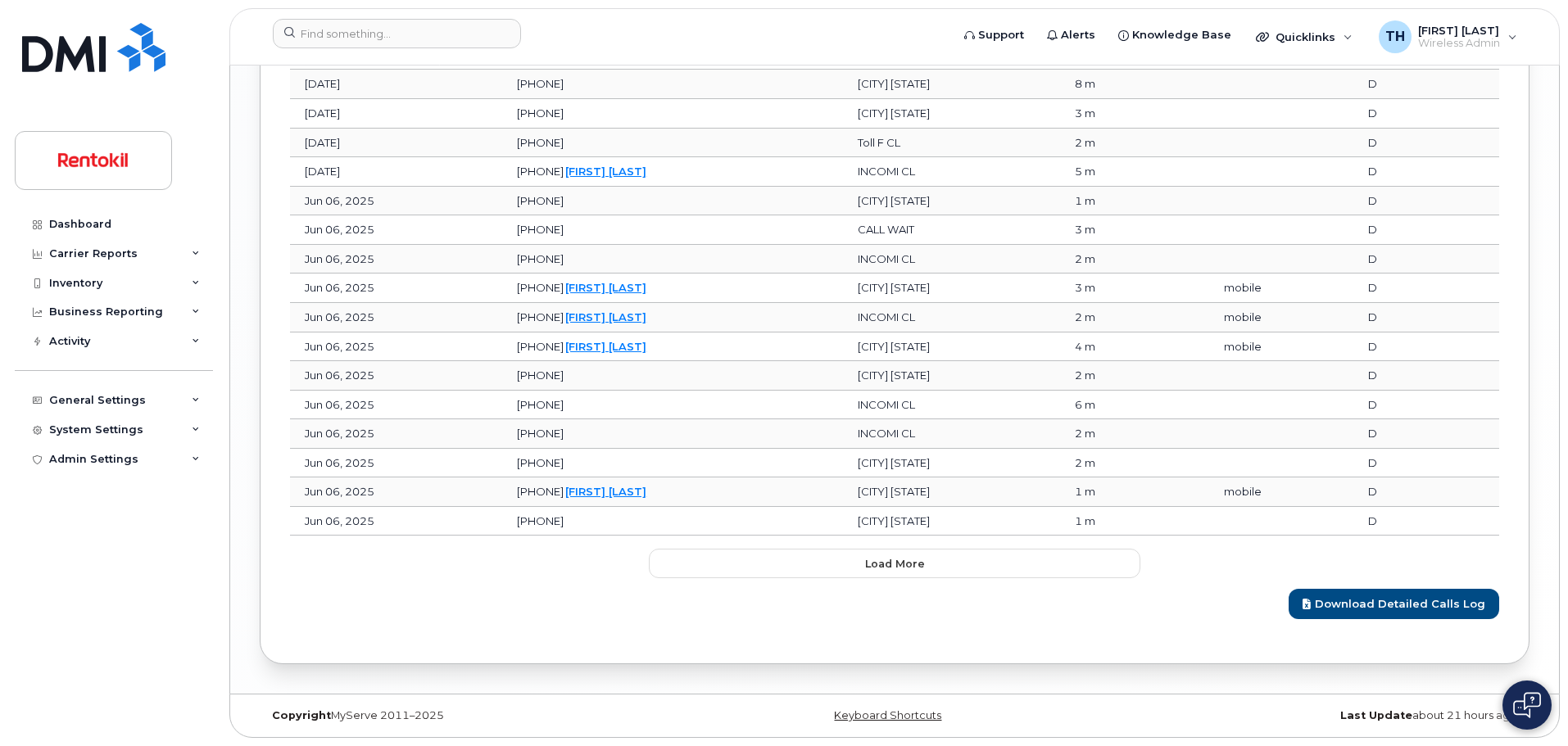 click on "Download Detailed Calls Log" 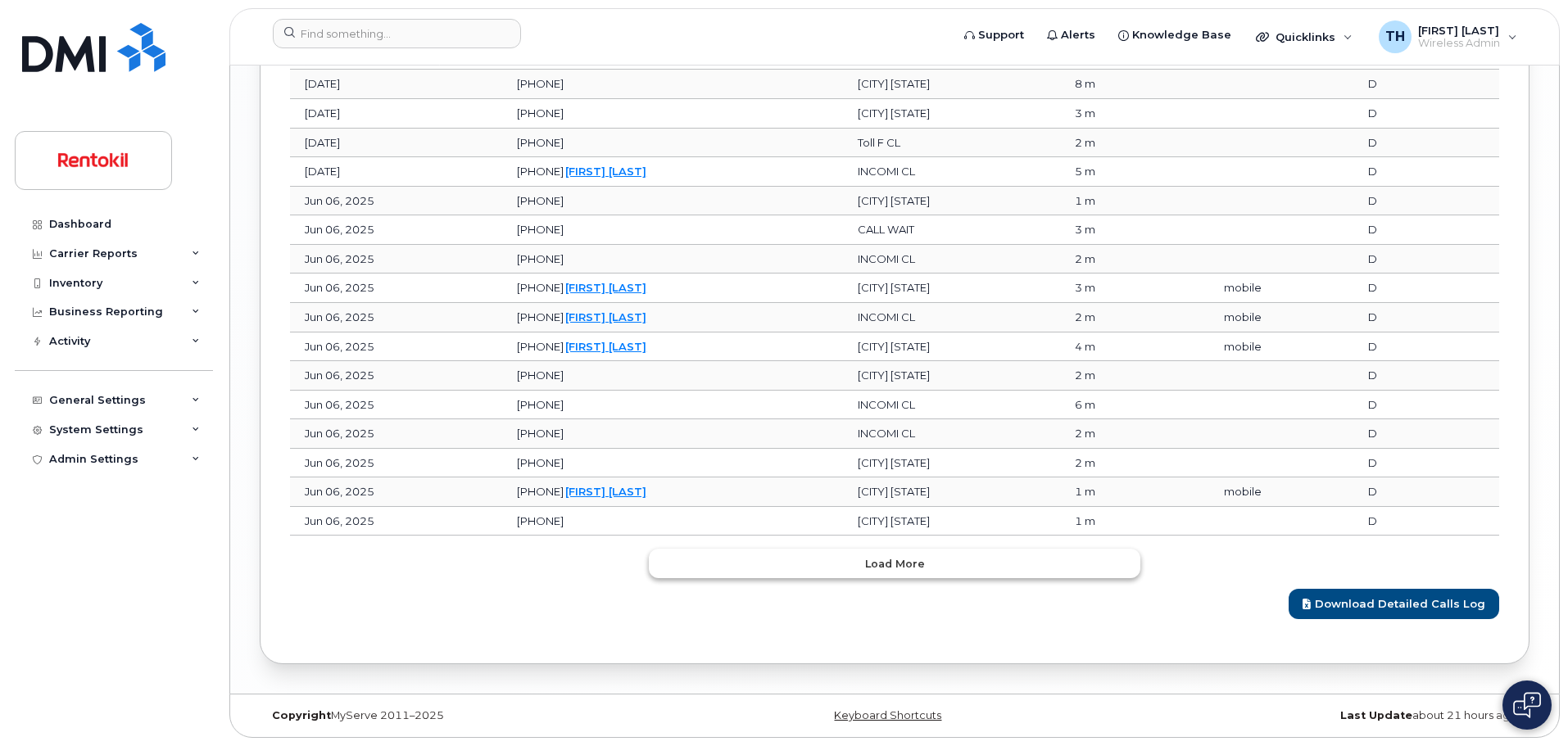 click on "Load more" at bounding box center [895, 563] 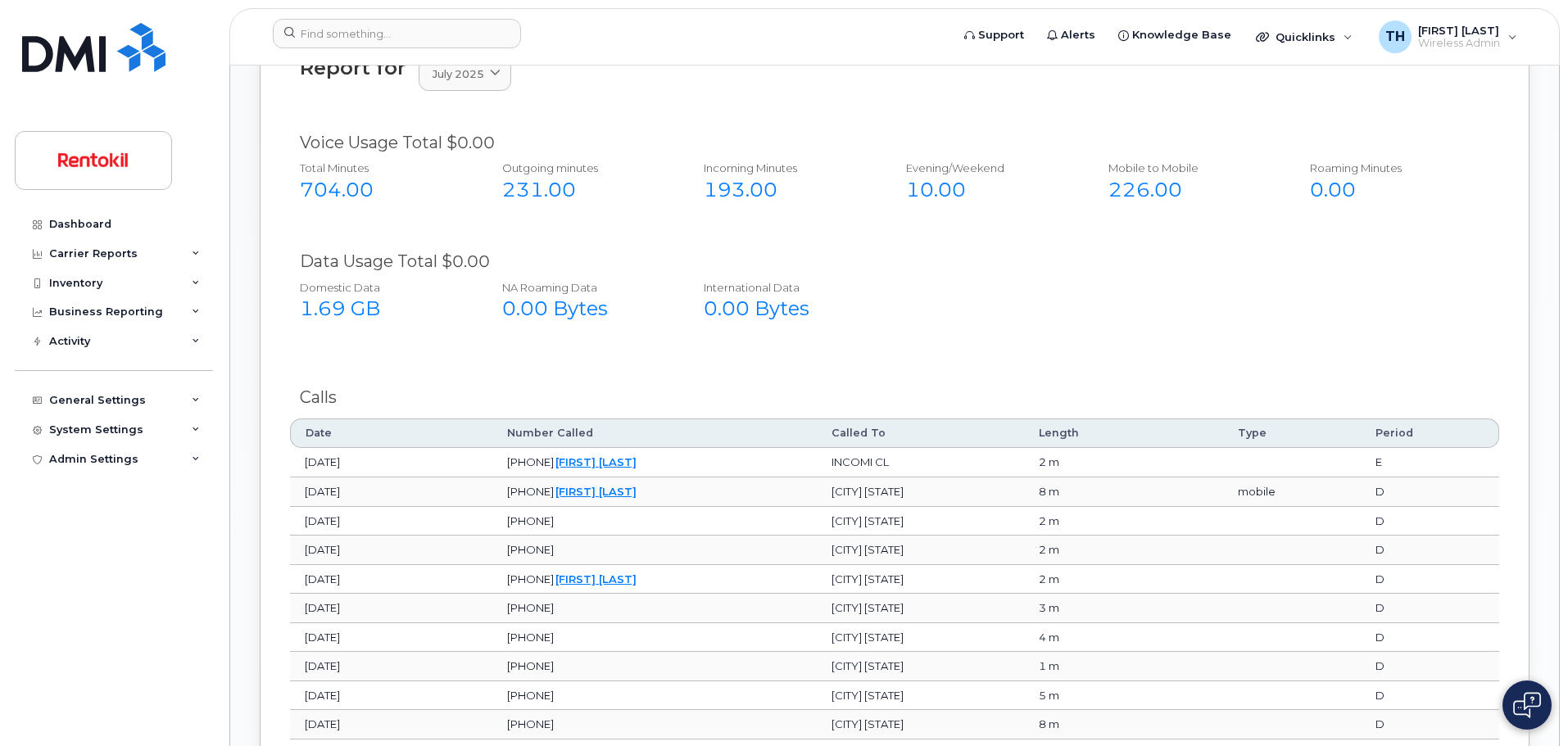scroll, scrollTop: 1501, scrollLeft: 0, axis: vertical 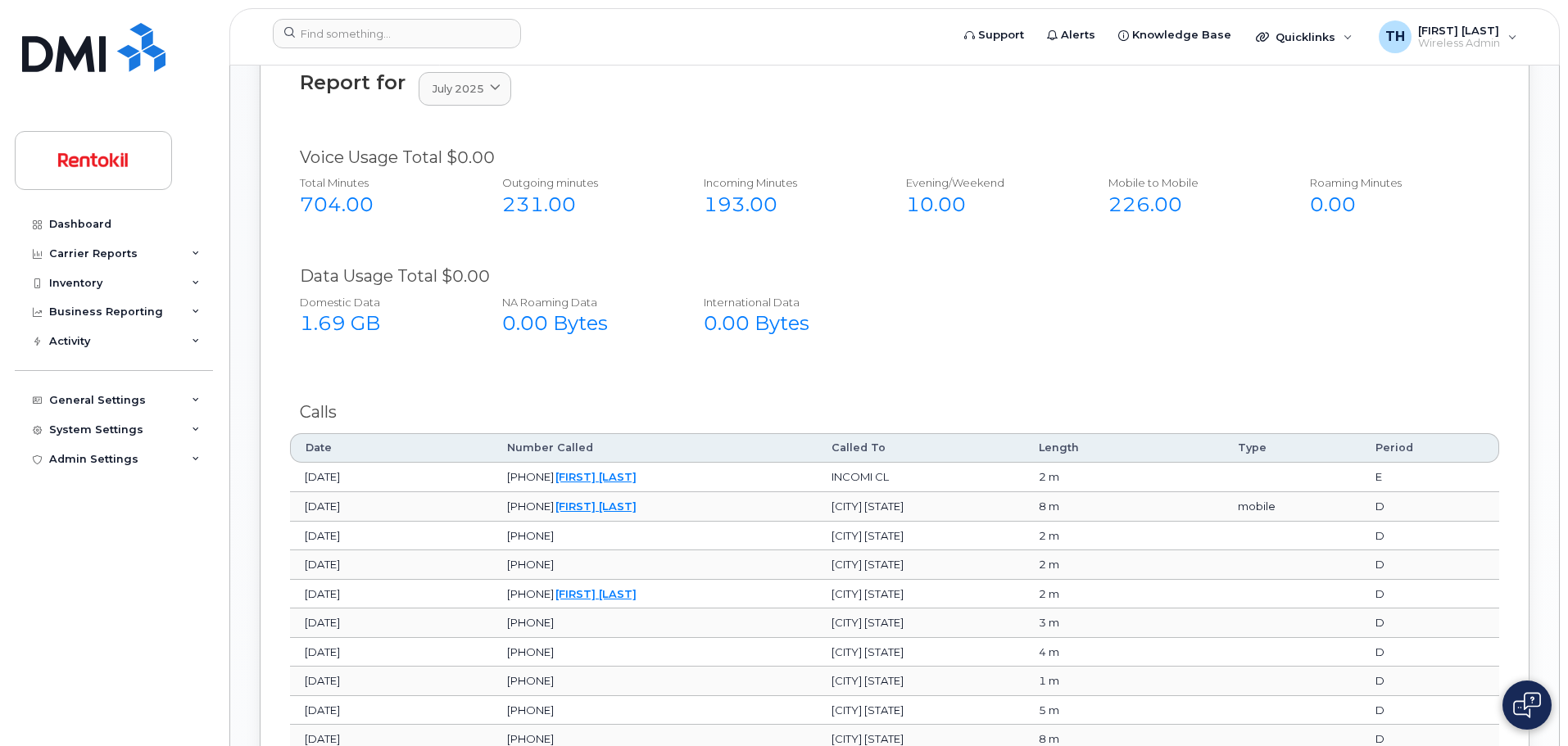 click on "1.69 GB" at bounding box center (383, 323) 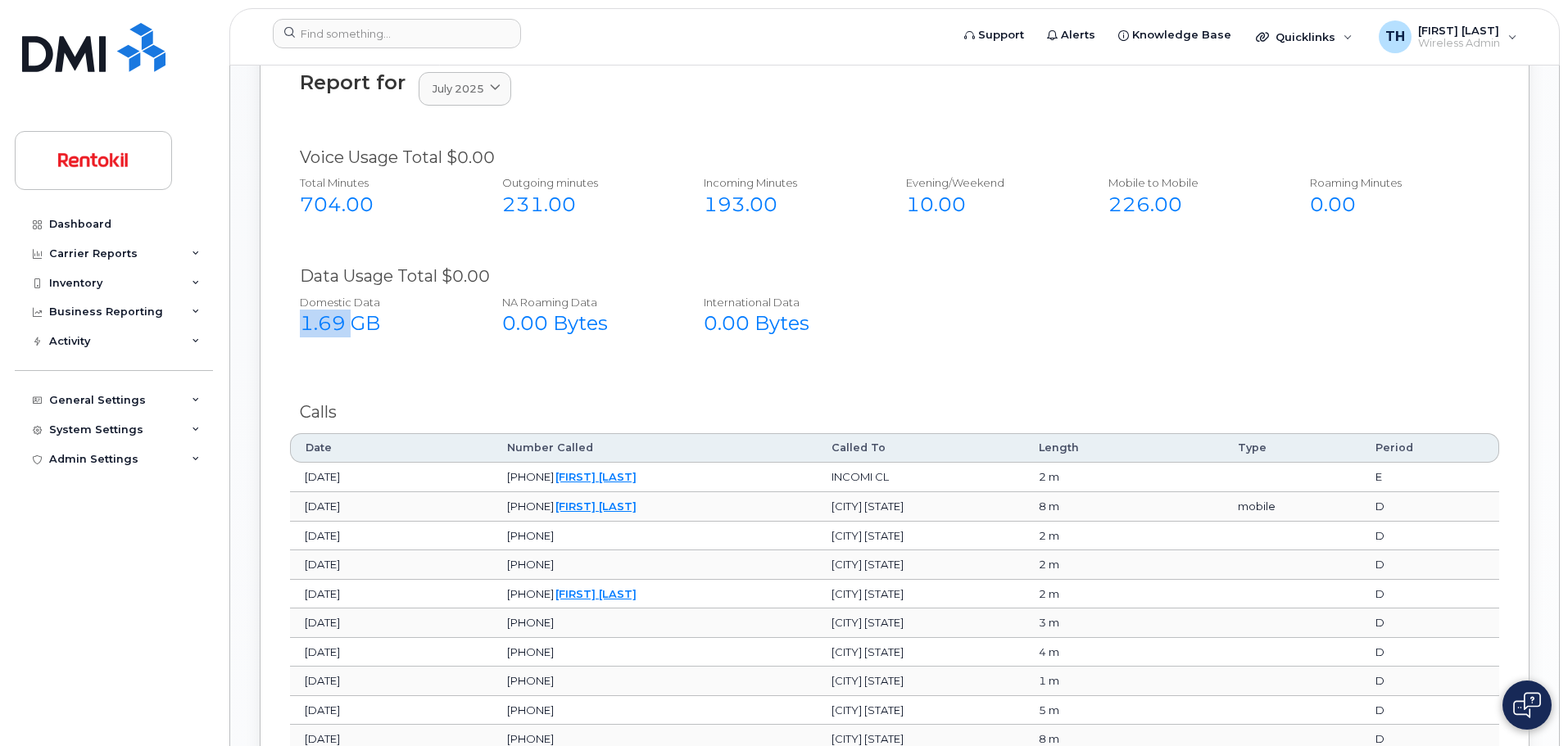 click on "1.69 GB" at bounding box center (383, 323) 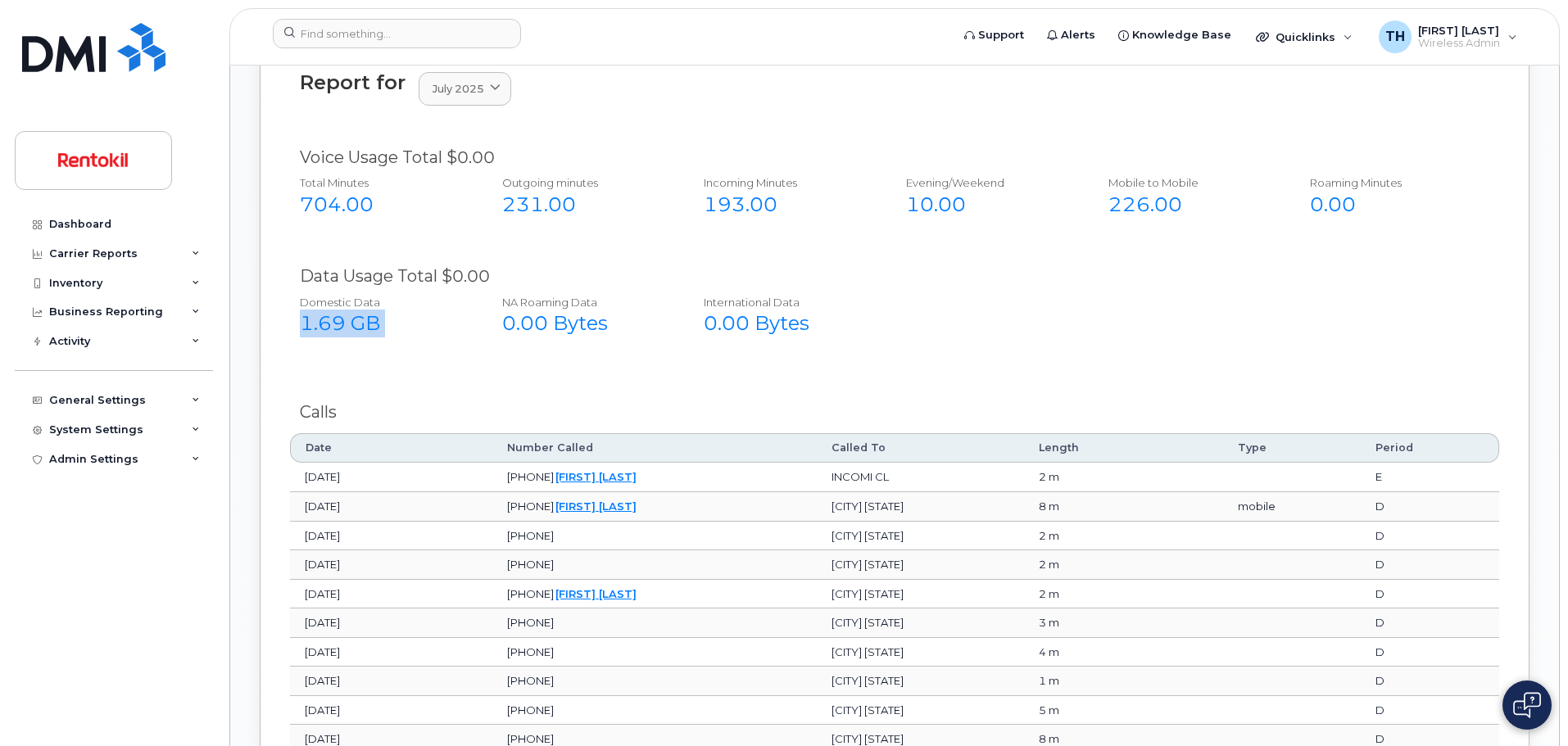 click on "1.69 GB" at bounding box center [383, 323] 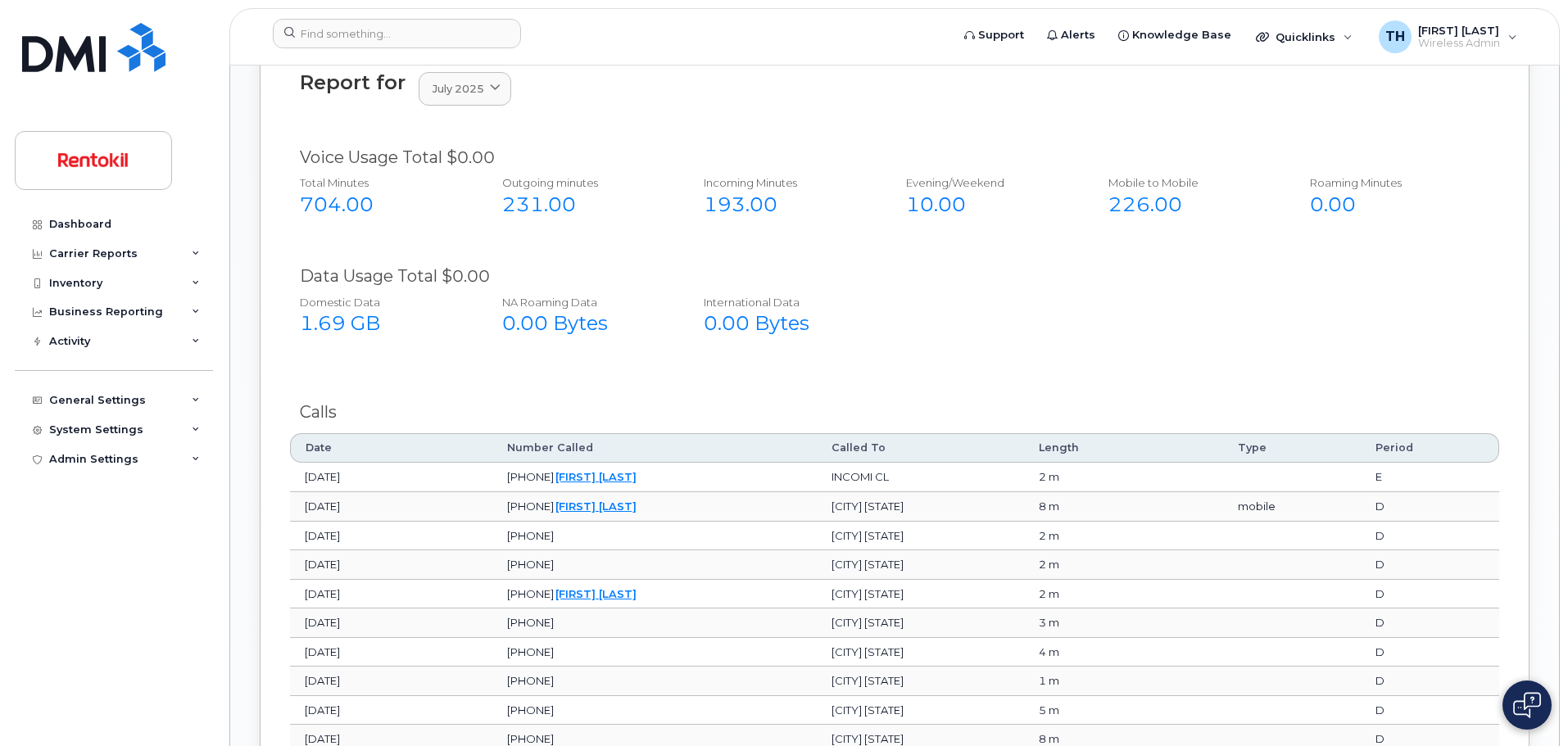 click on "NA Roaming Data 0.00 Bytes" at bounding box center (585, 316) 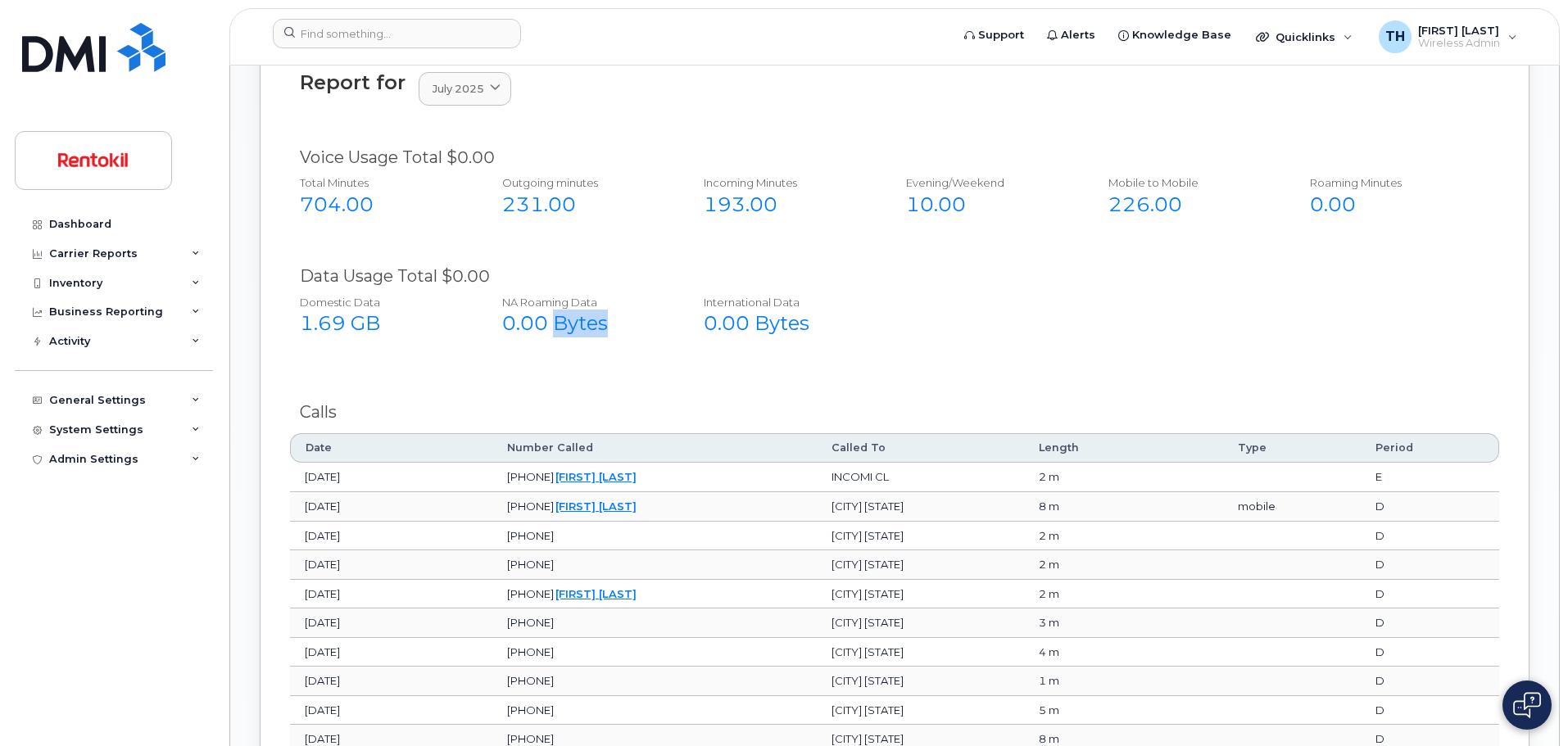 click on "NA Roaming Data 0.00 Bytes" at bounding box center (585, 316) 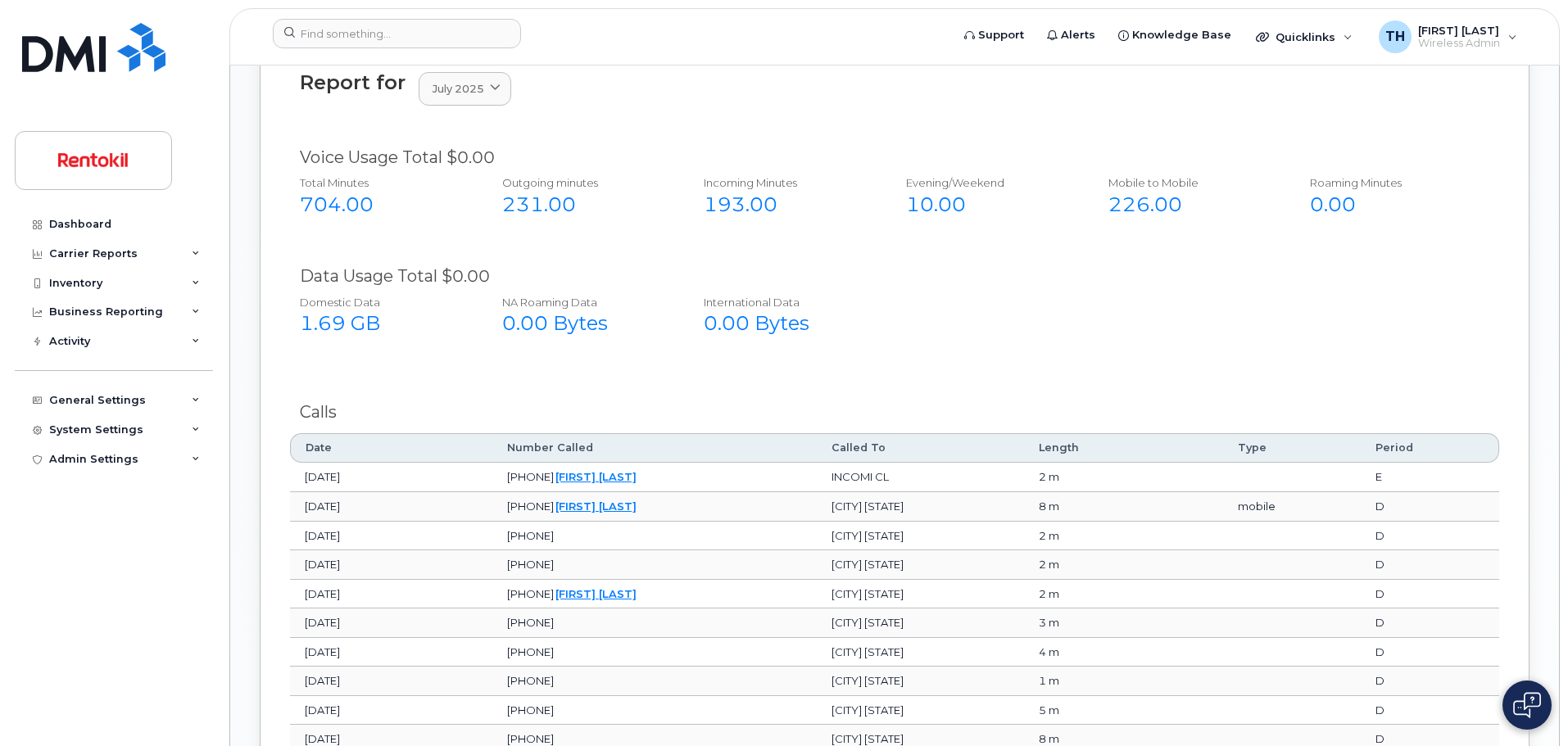 click on "Total Minutes 704.00 Outgoing minutes 231.00 Incoming Minutes 193.00 Evening/Weekend 10.00 Mobile to Mobile 226.00 Roaming Minutes 0.00" at bounding box center (883, 201) 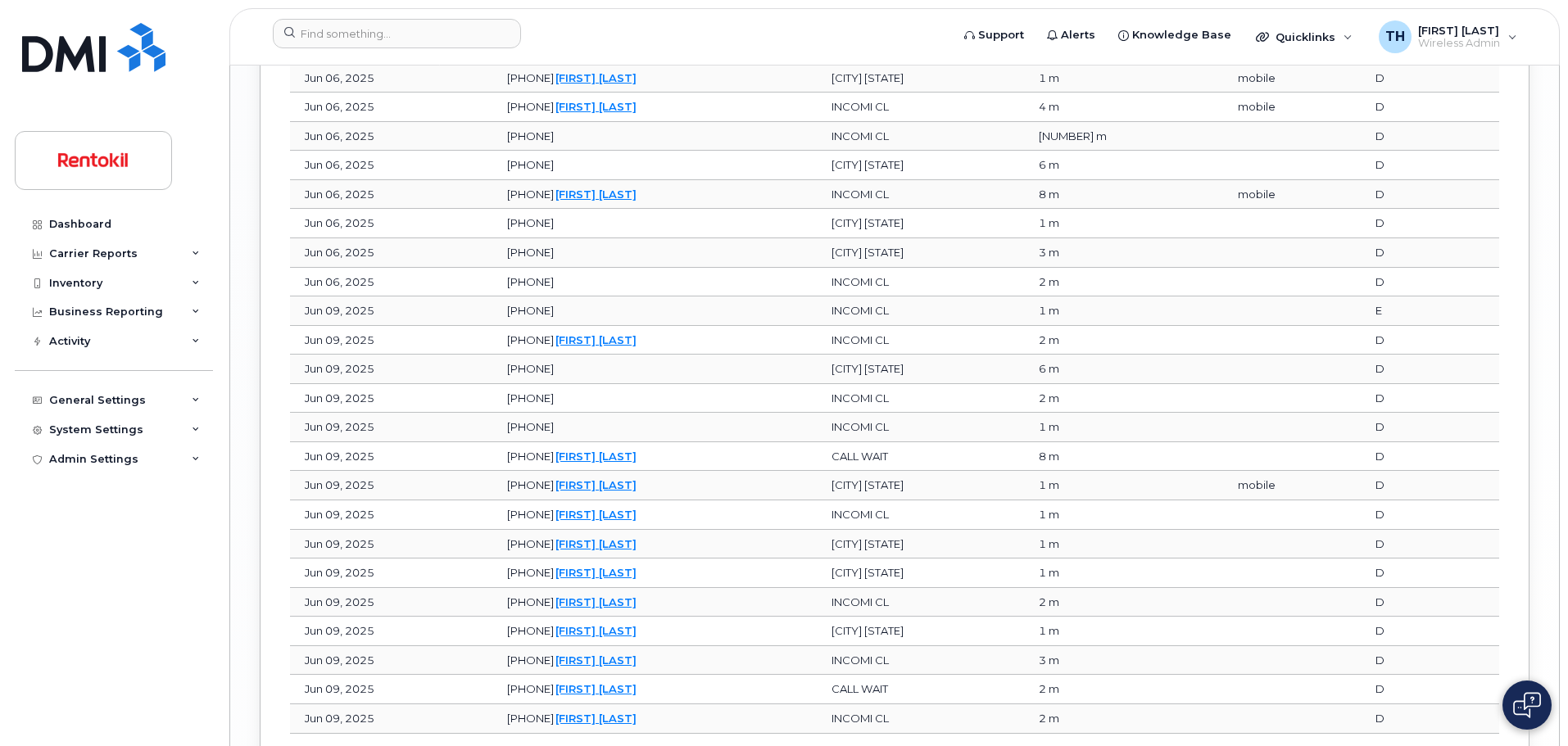 scroll, scrollTop: 2884, scrollLeft: 0, axis: vertical 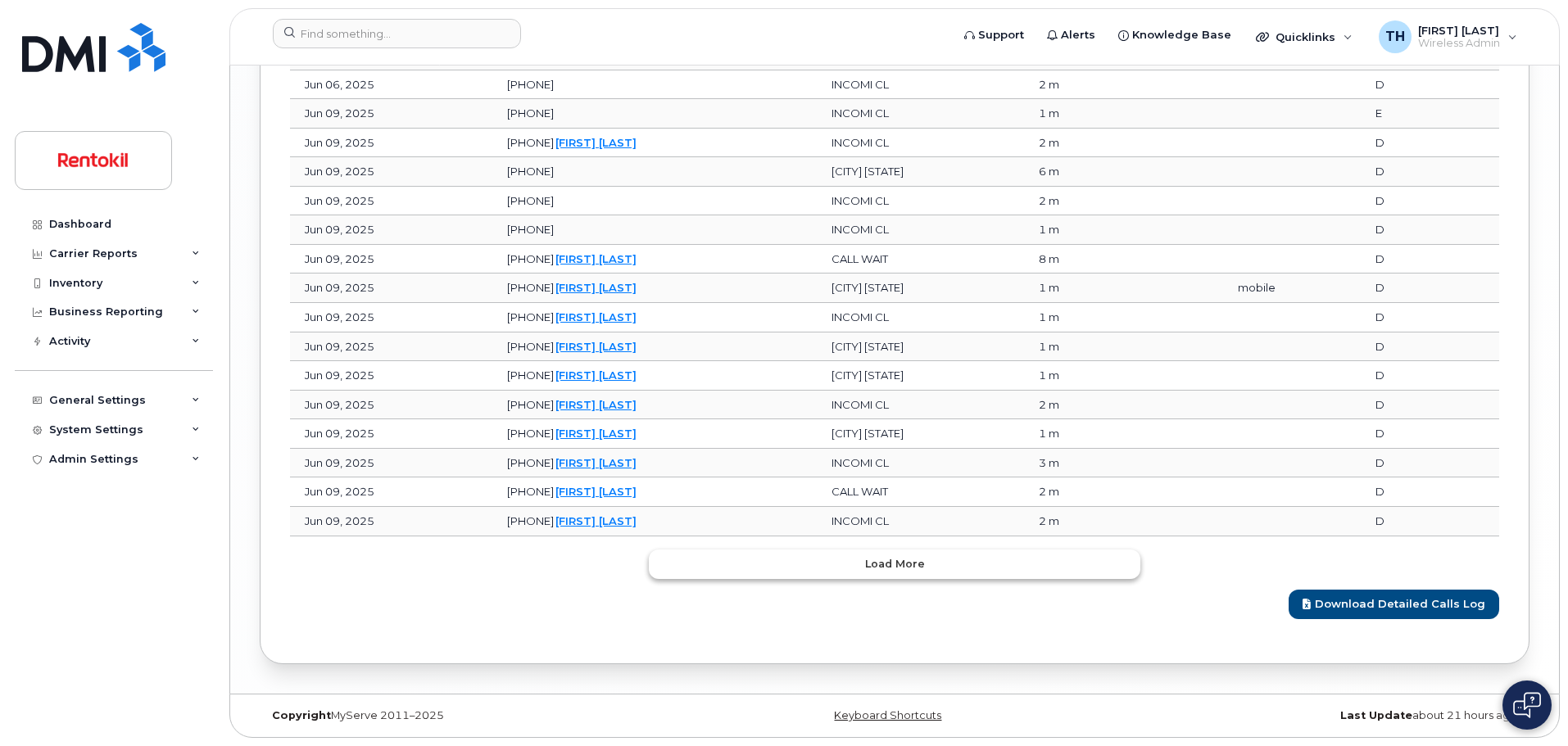 click on "Load more" at bounding box center [895, 564] 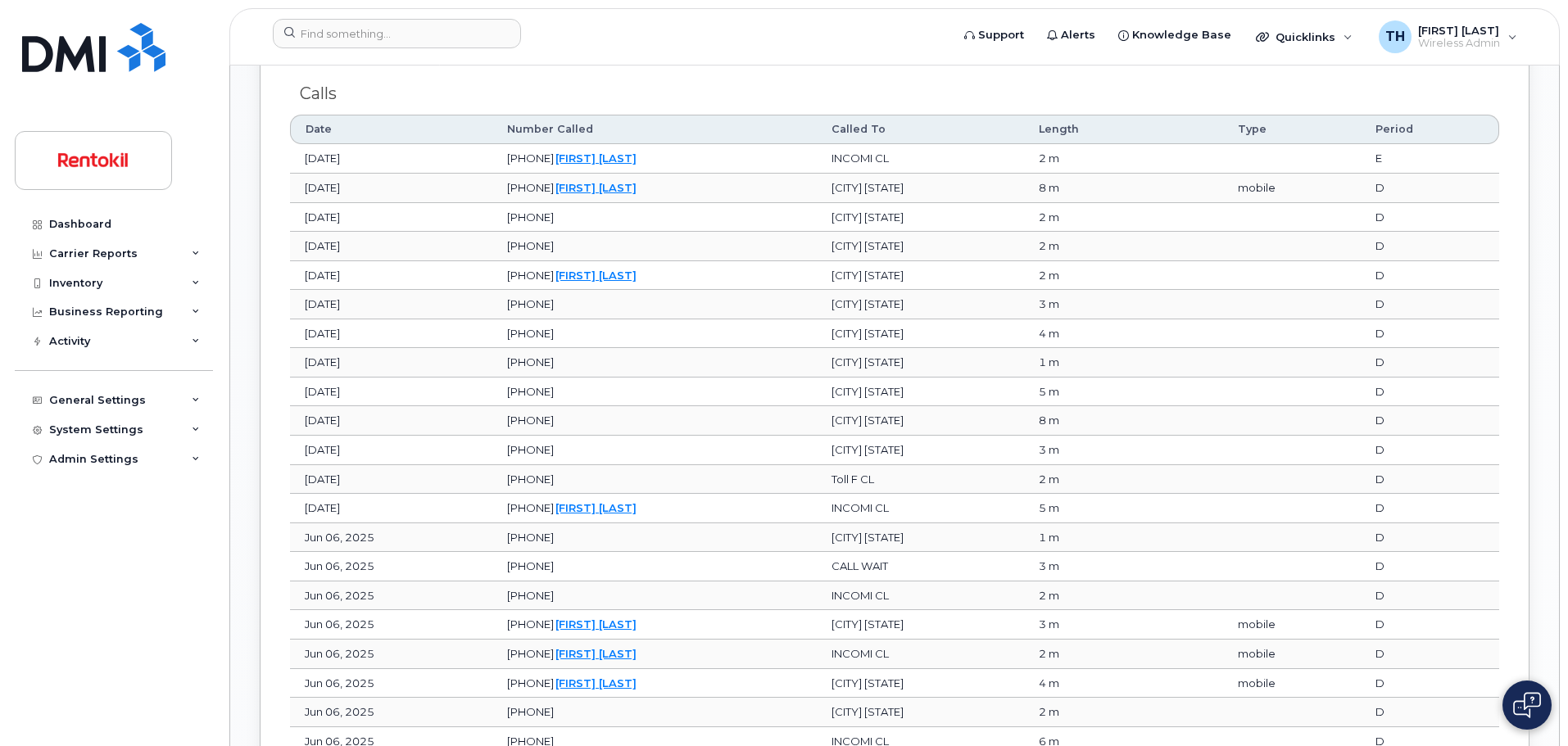 scroll, scrollTop: 1328, scrollLeft: 0, axis: vertical 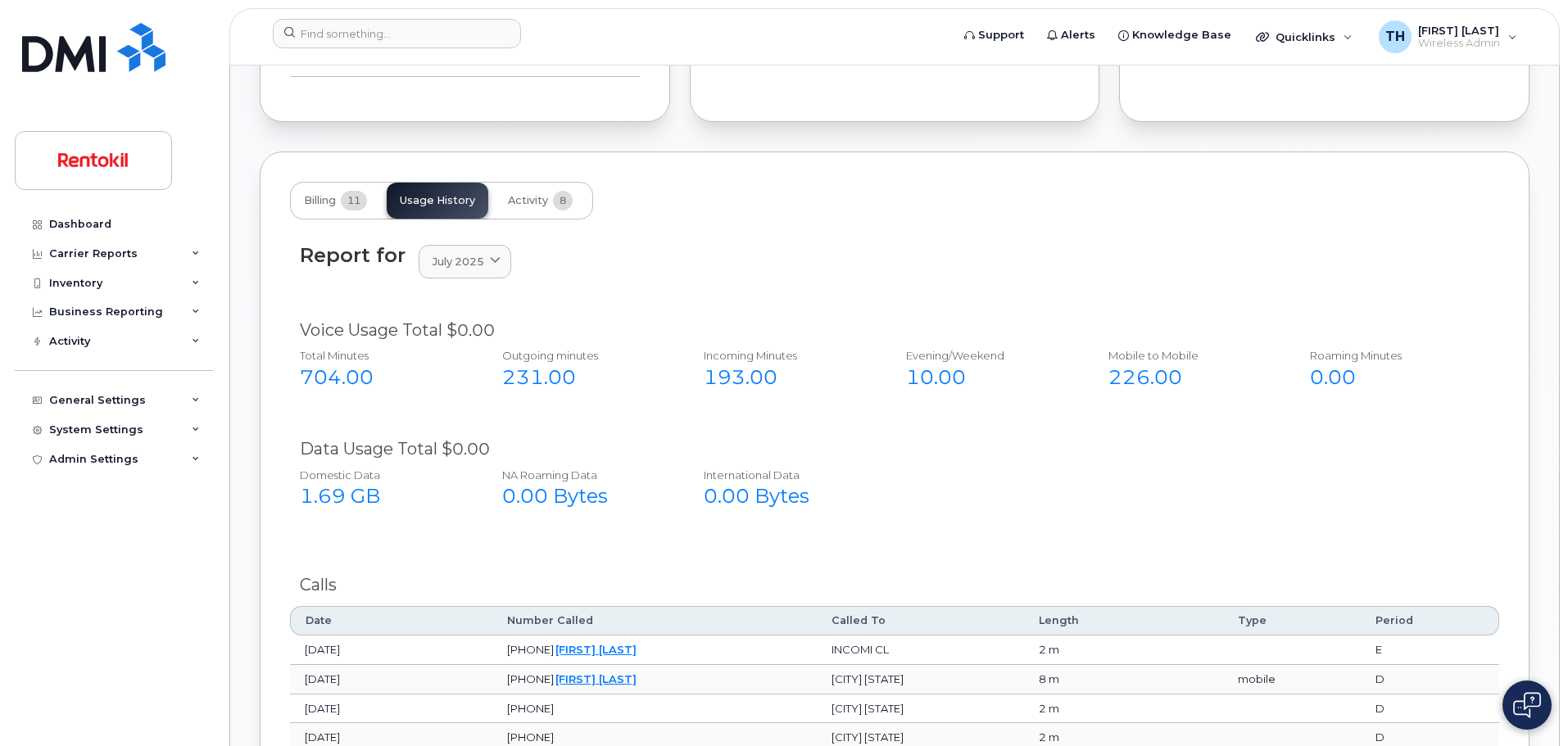 click on "704.00" at bounding box center [383, 378] 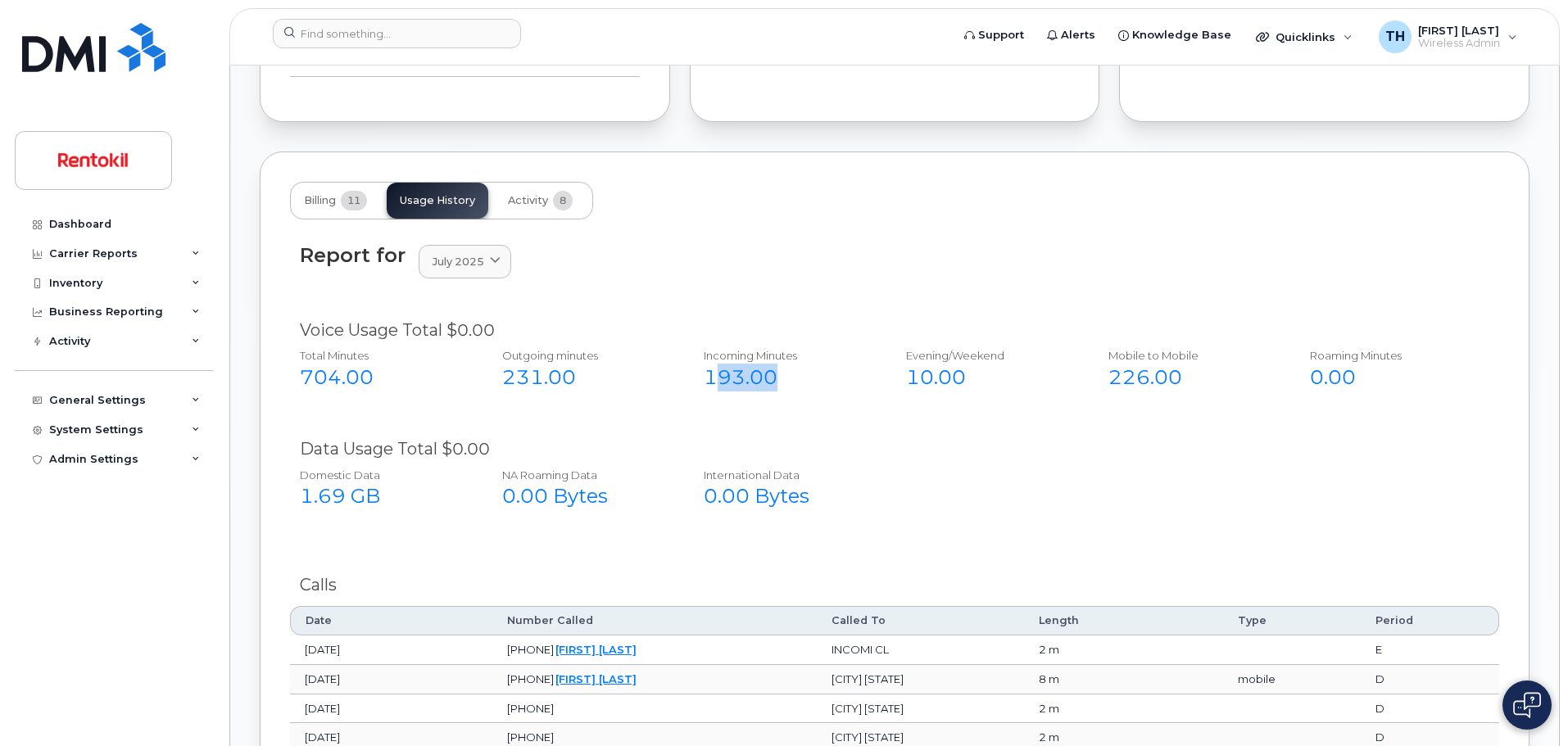 drag, startPoint x: 718, startPoint y: 379, endPoint x: 940, endPoint y: 384, distance: 222.0563 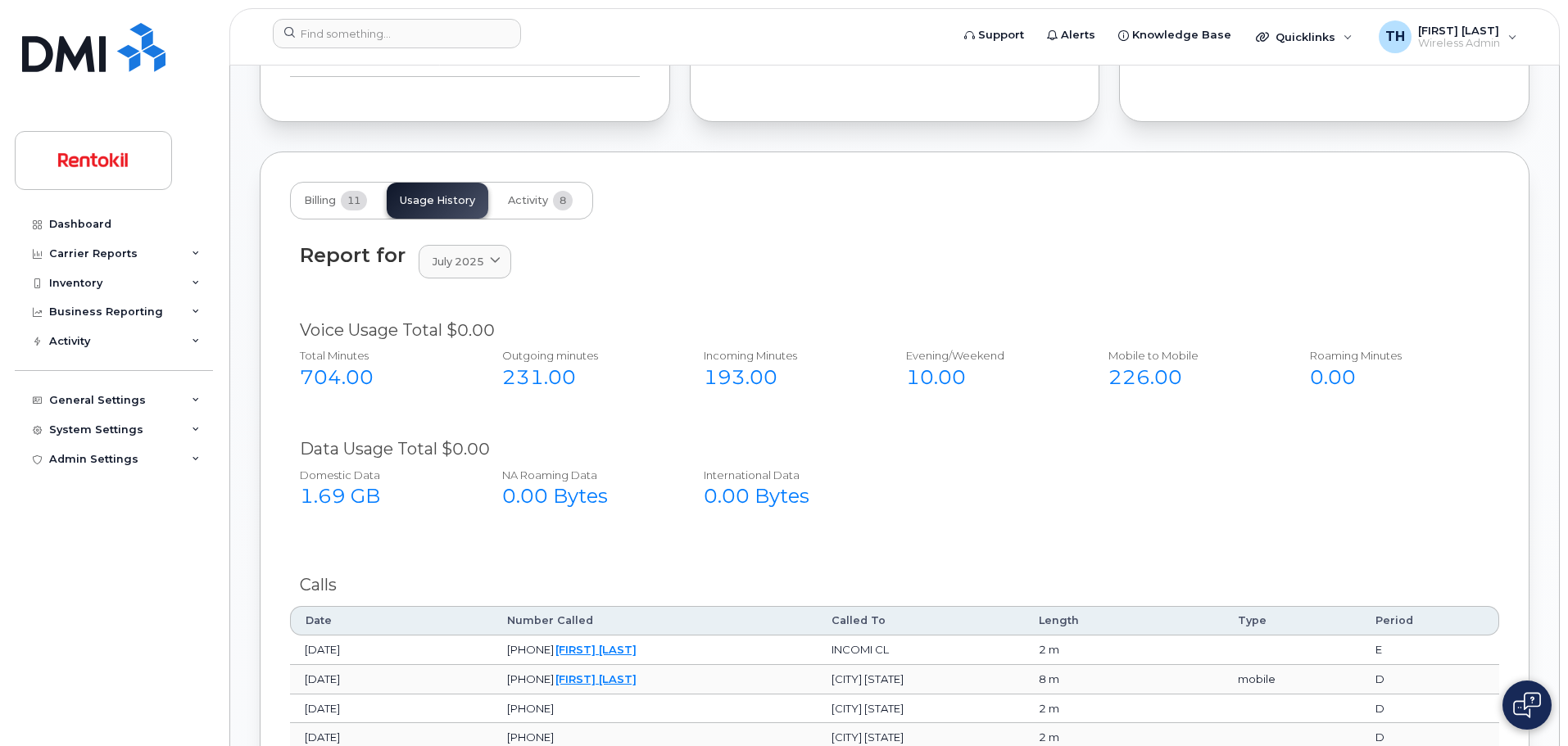 click on "10.00" at bounding box center [989, 378] 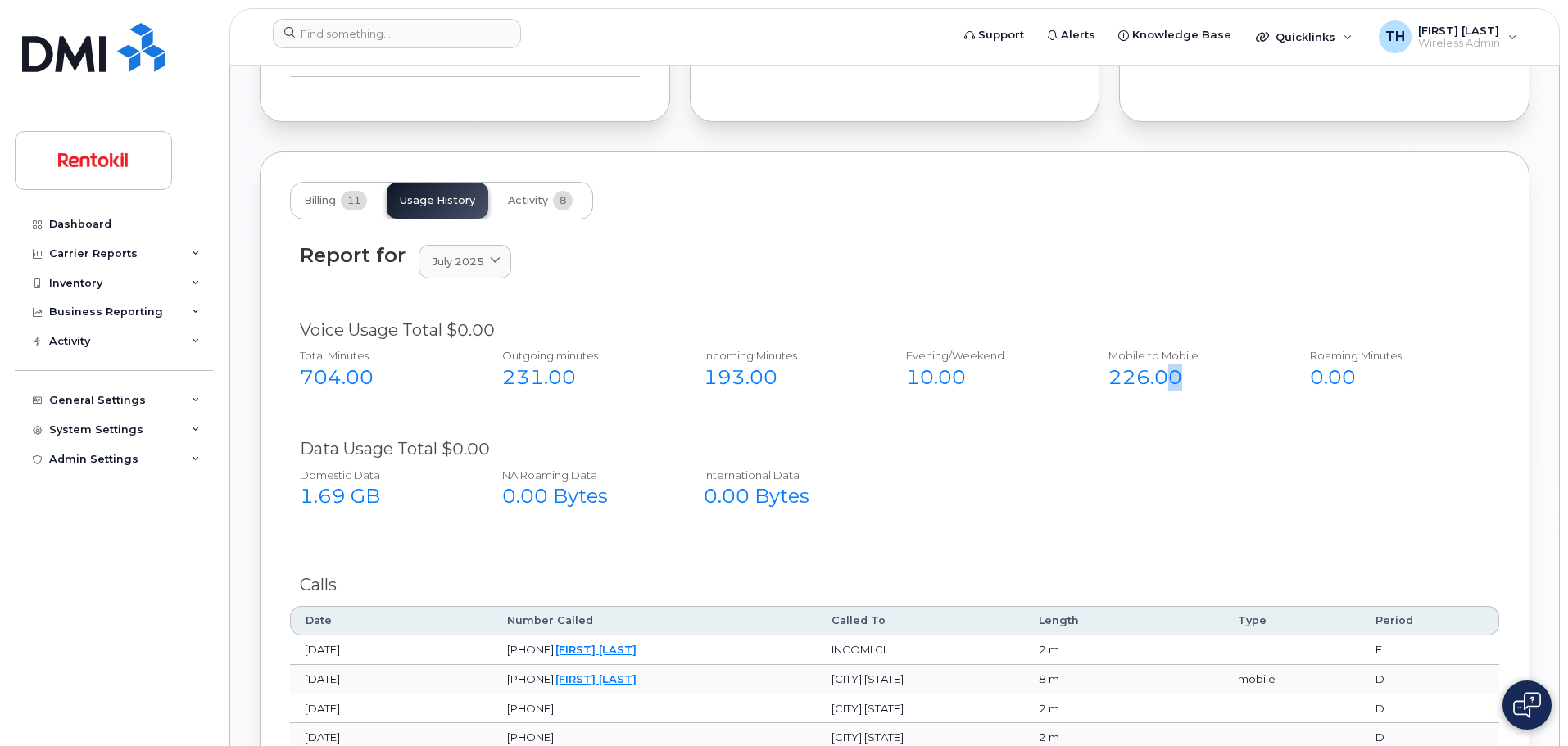 drag, startPoint x: 1169, startPoint y: 376, endPoint x: 1348, endPoint y: 389, distance: 179.47145 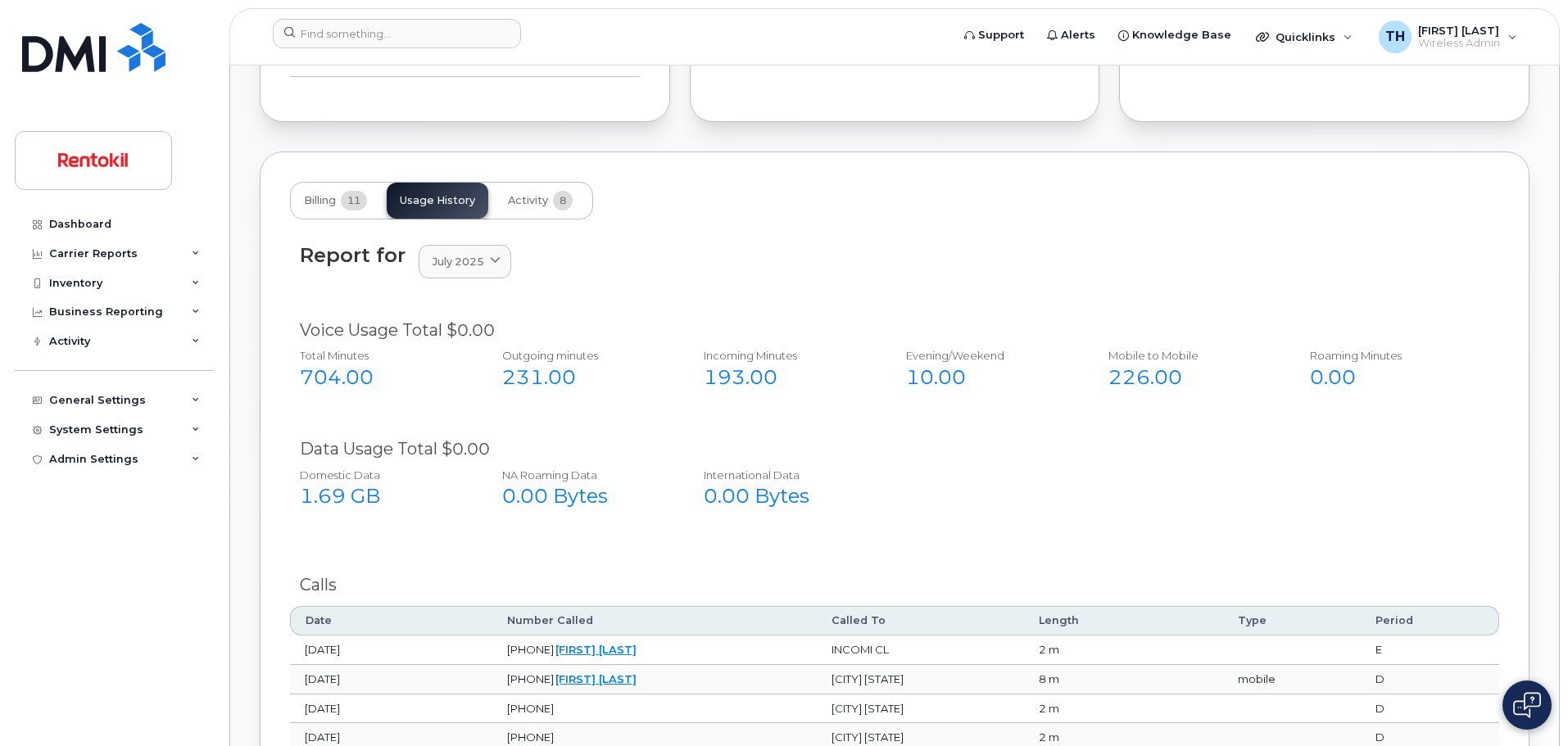 click on "0.00" at bounding box center (1393, 378) 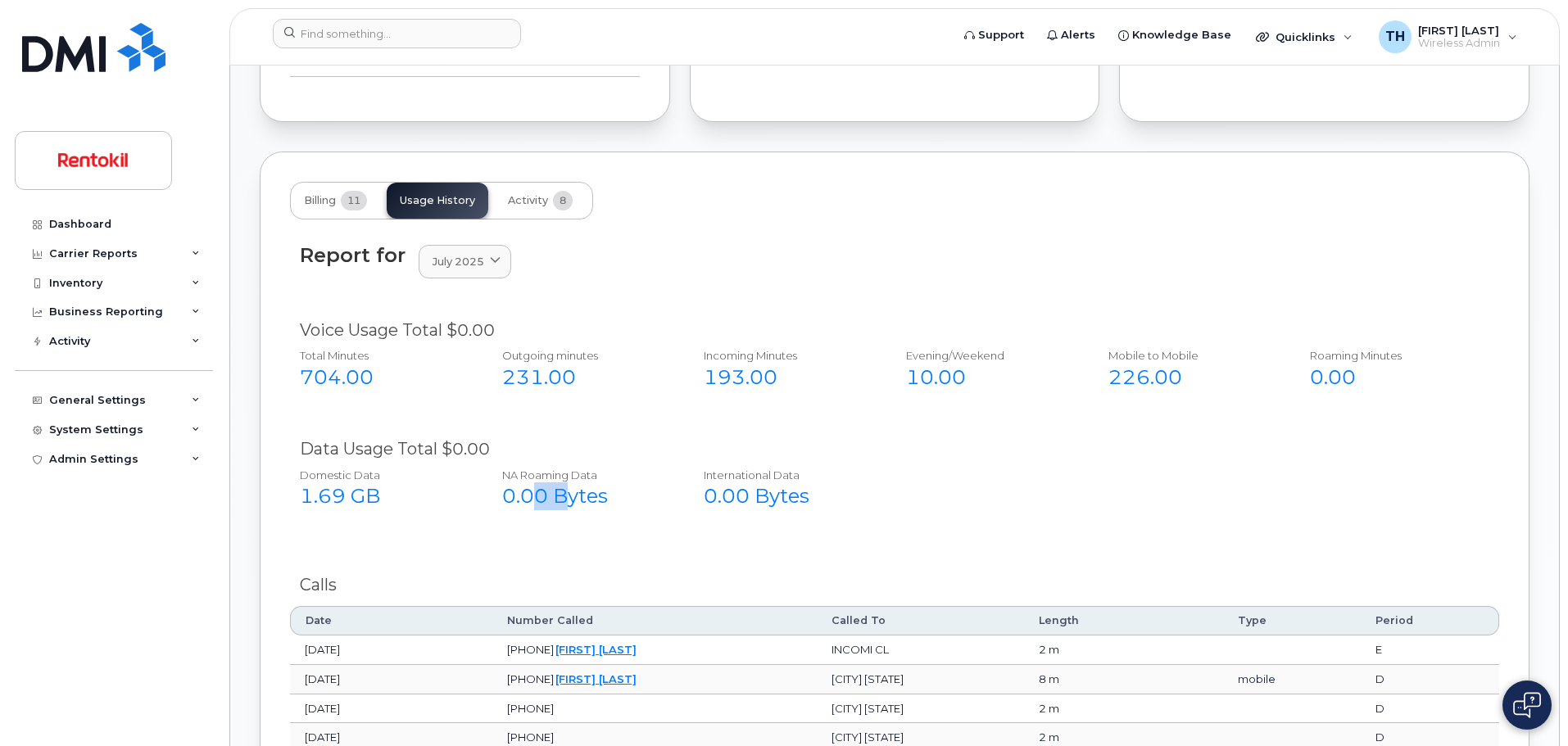 click on "0.00 Bytes" at bounding box center [585, 496] 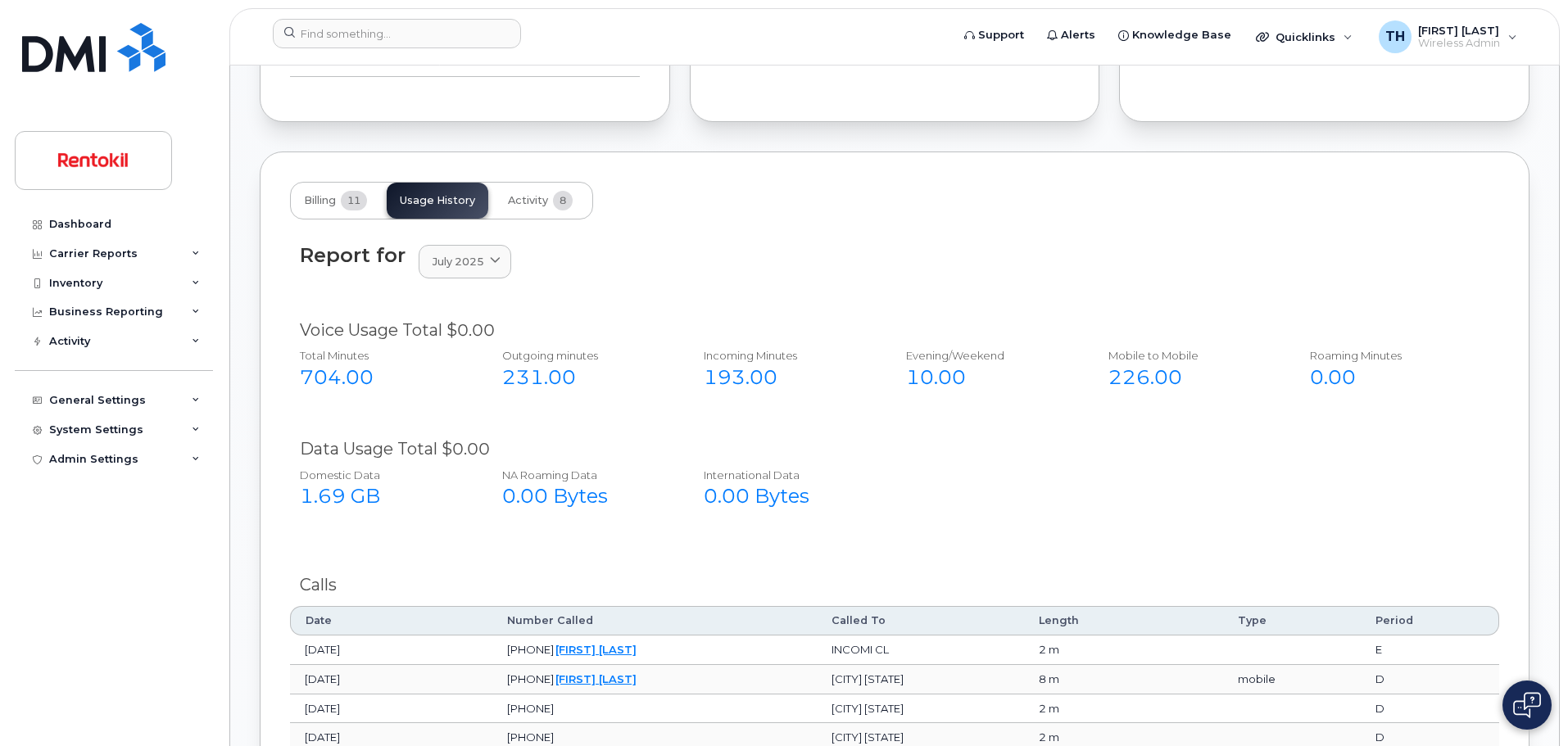 drag, startPoint x: 372, startPoint y: 466, endPoint x: 390, endPoint y: 366, distance: 101.607086 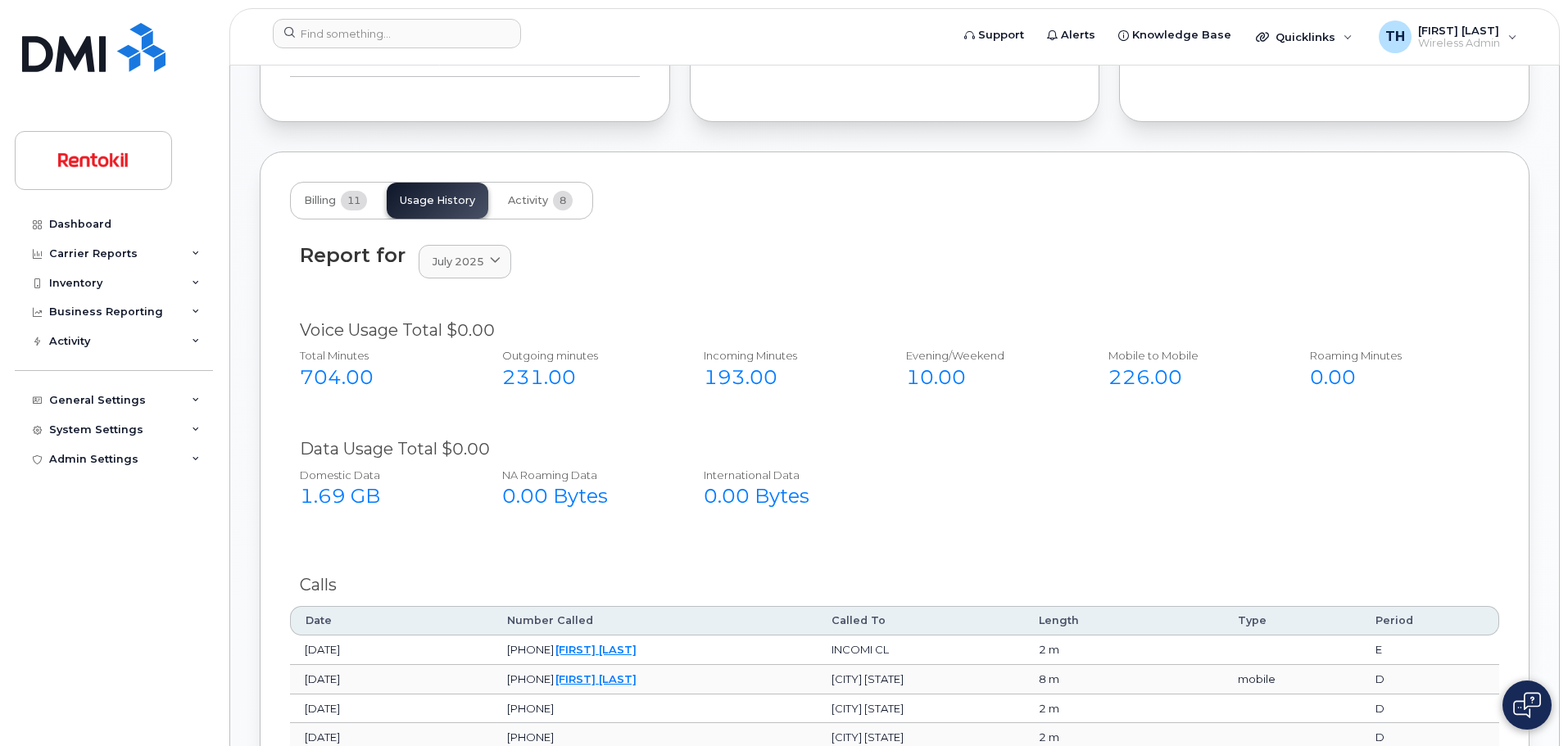 click on "Calls" at bounding box center [895, 585] 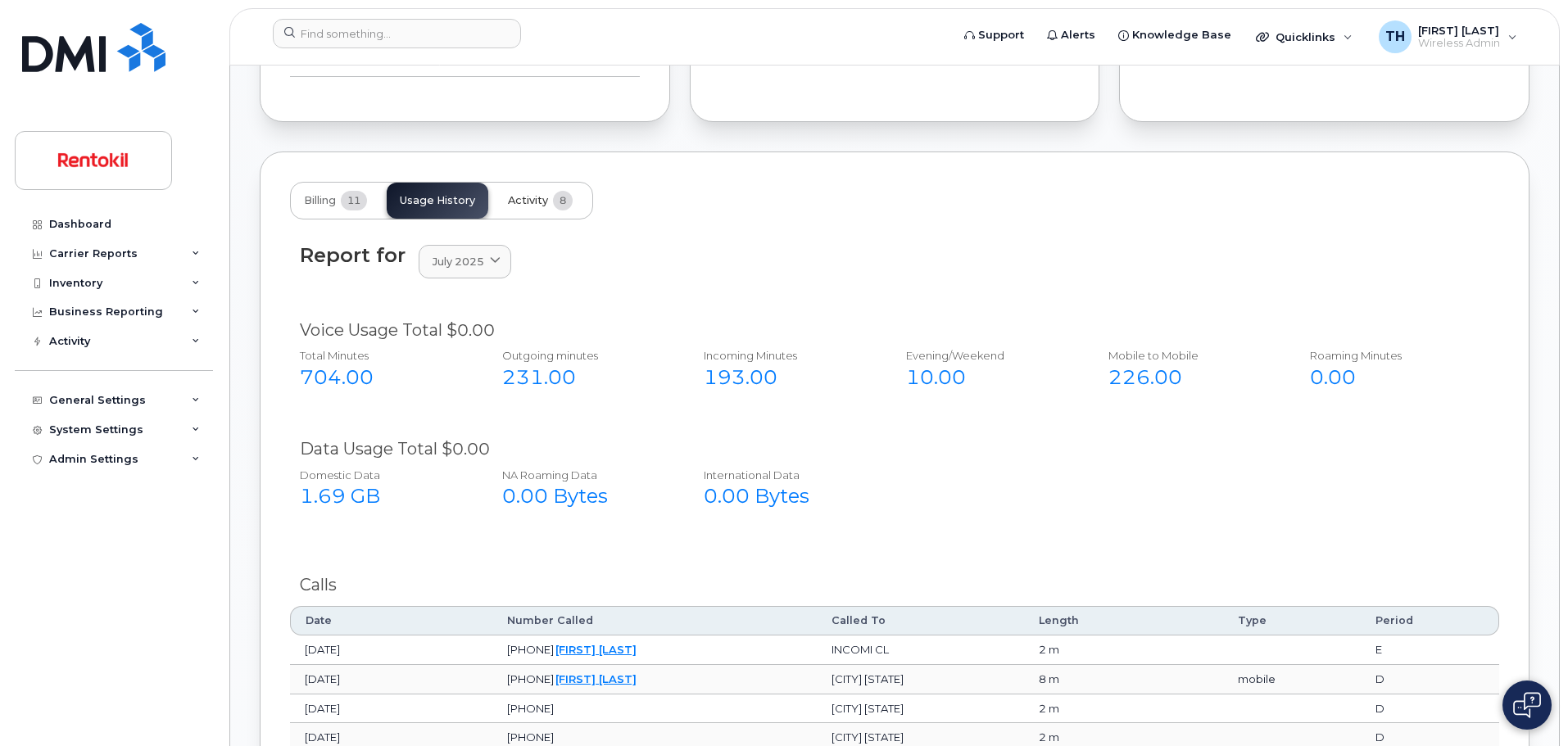 click on "Activity 8" 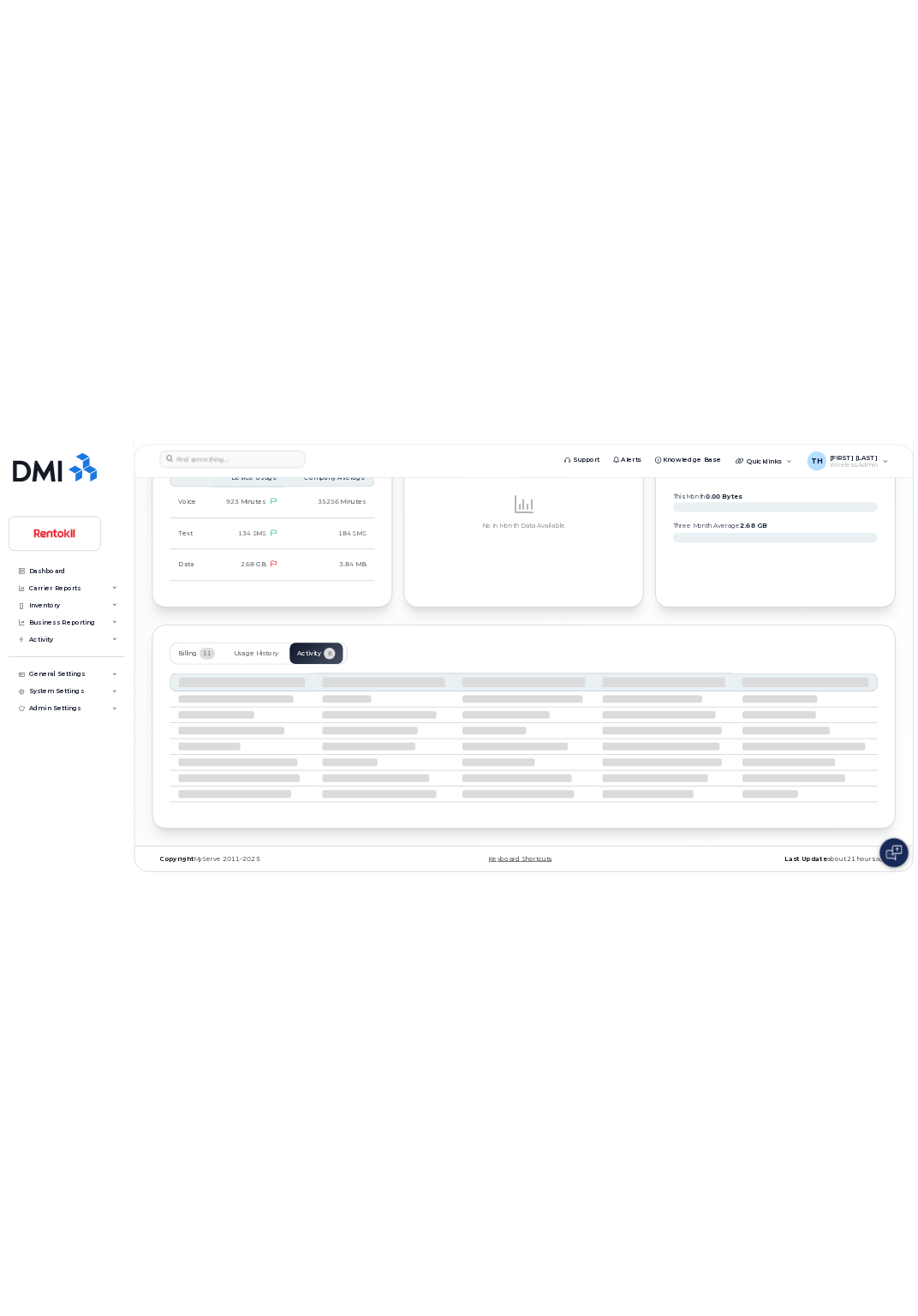scroll, scrollTop: 1390, scrollLeft: 0, axis: vertical 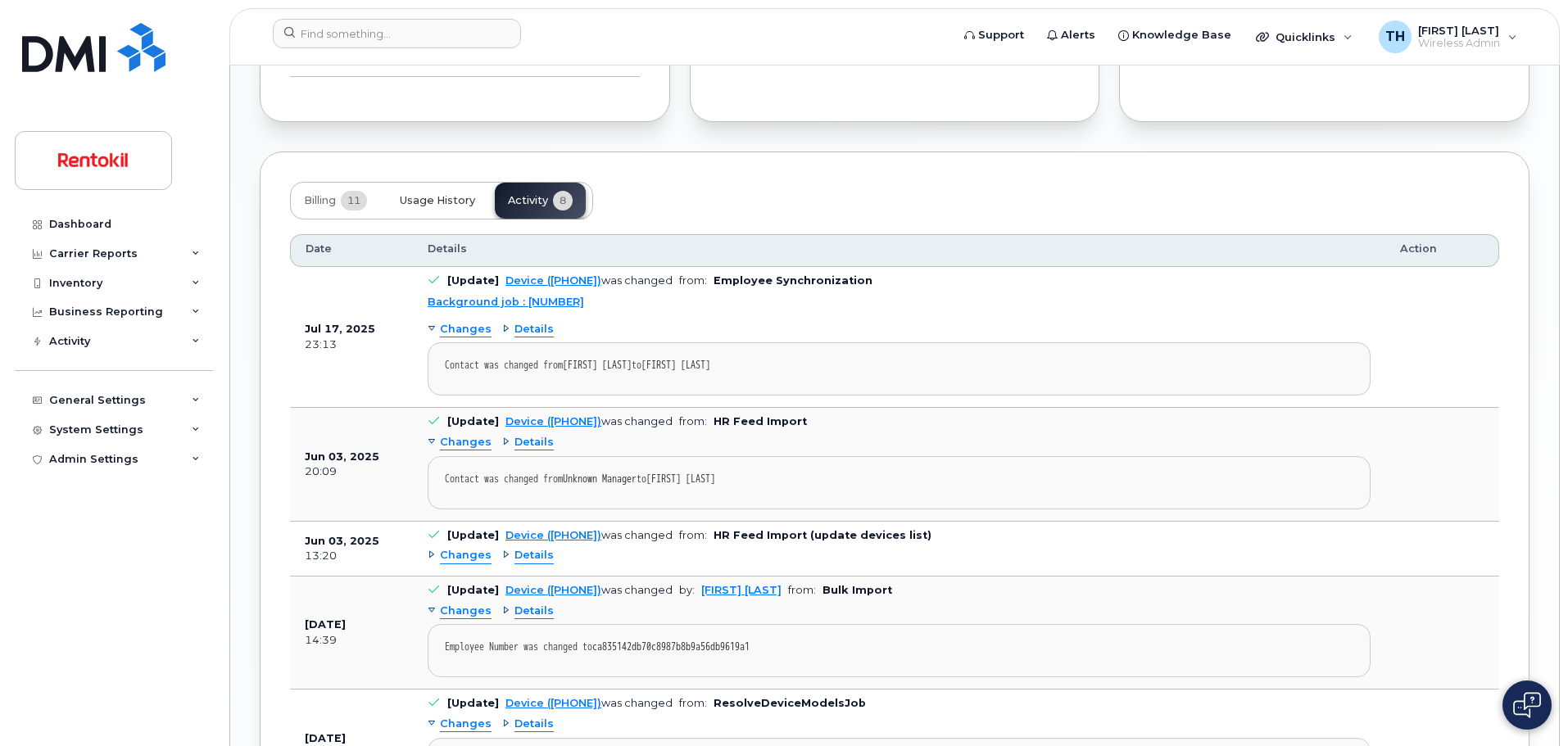 click on "Usage History" 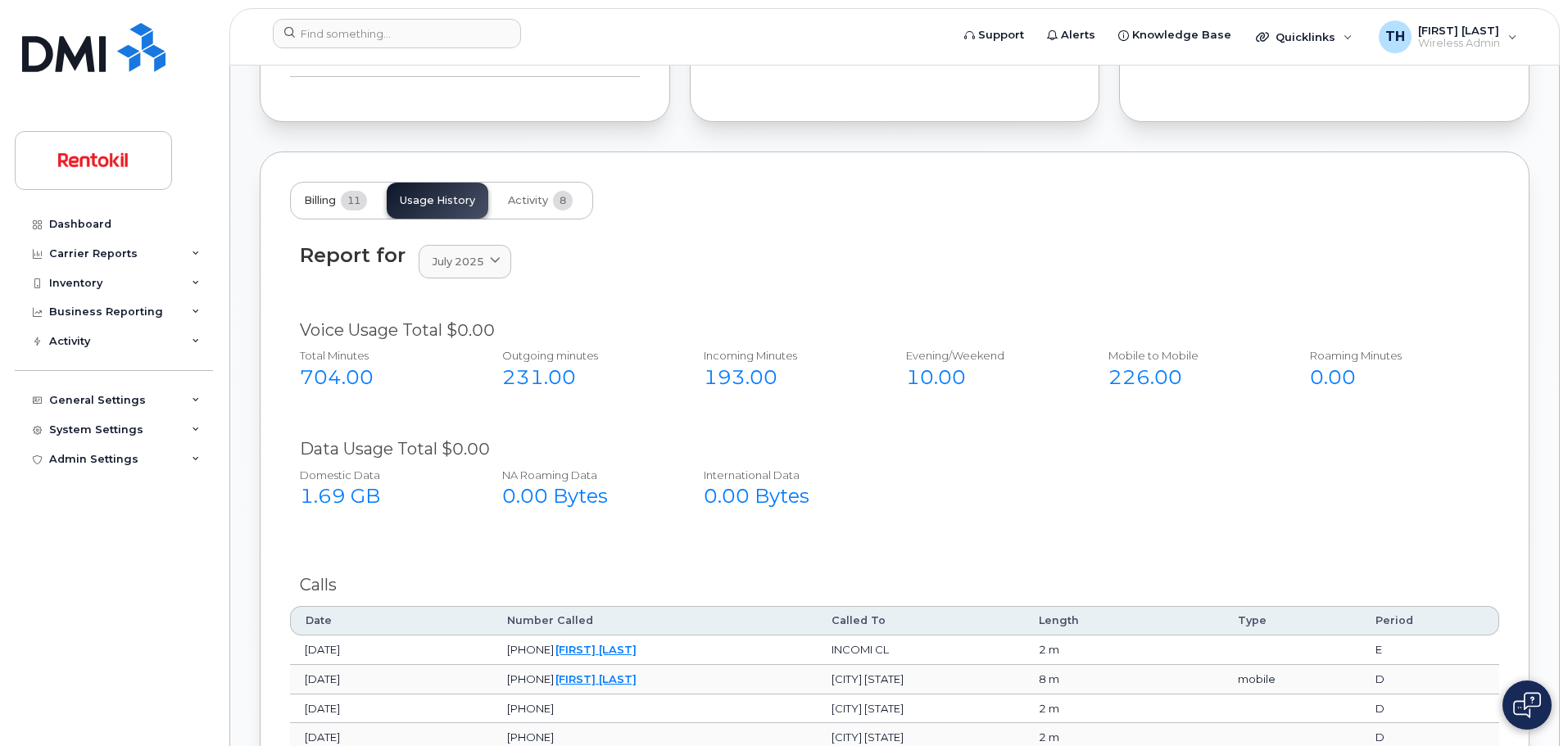 click on "Billing 11" 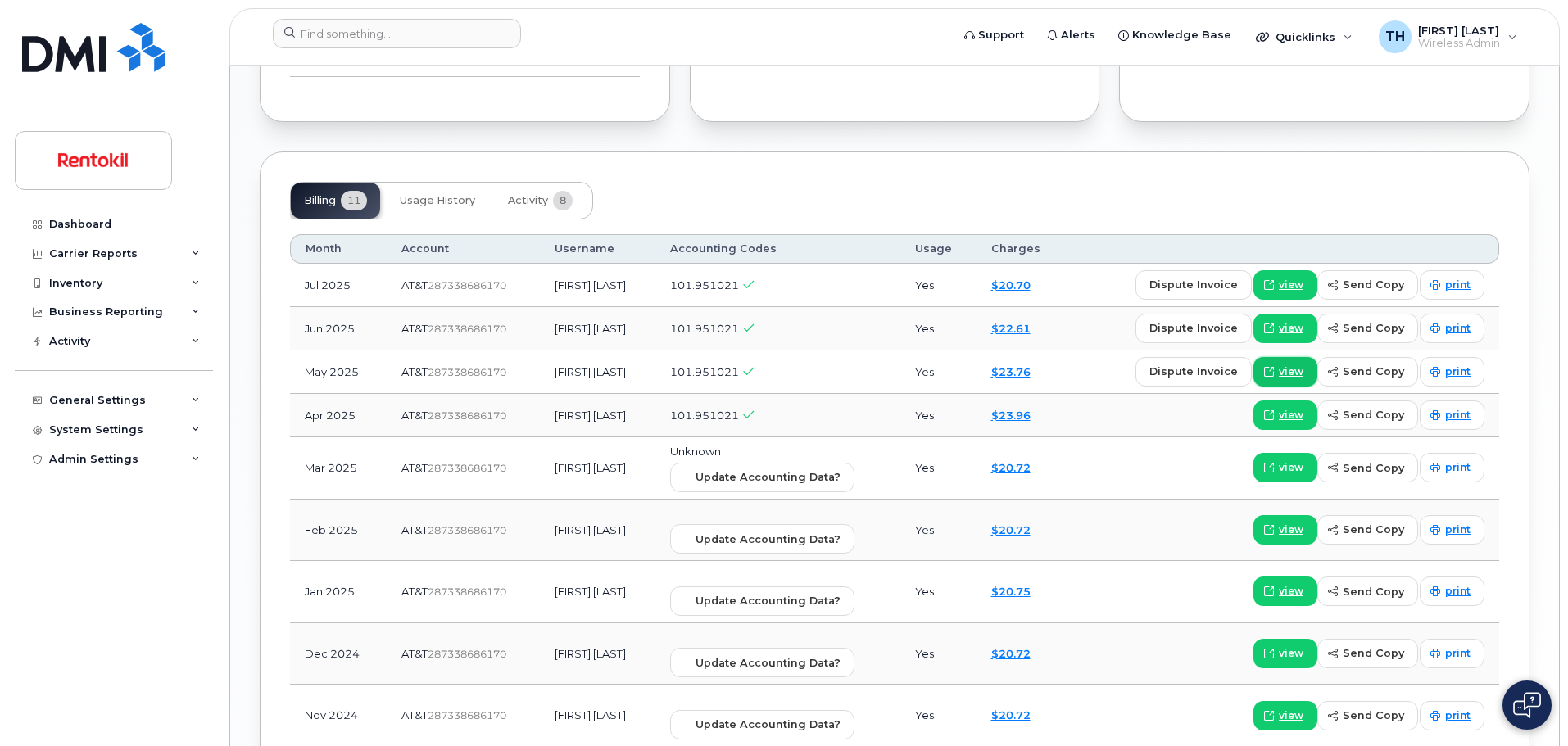 click on "view" at bounding box center [1291, 372] 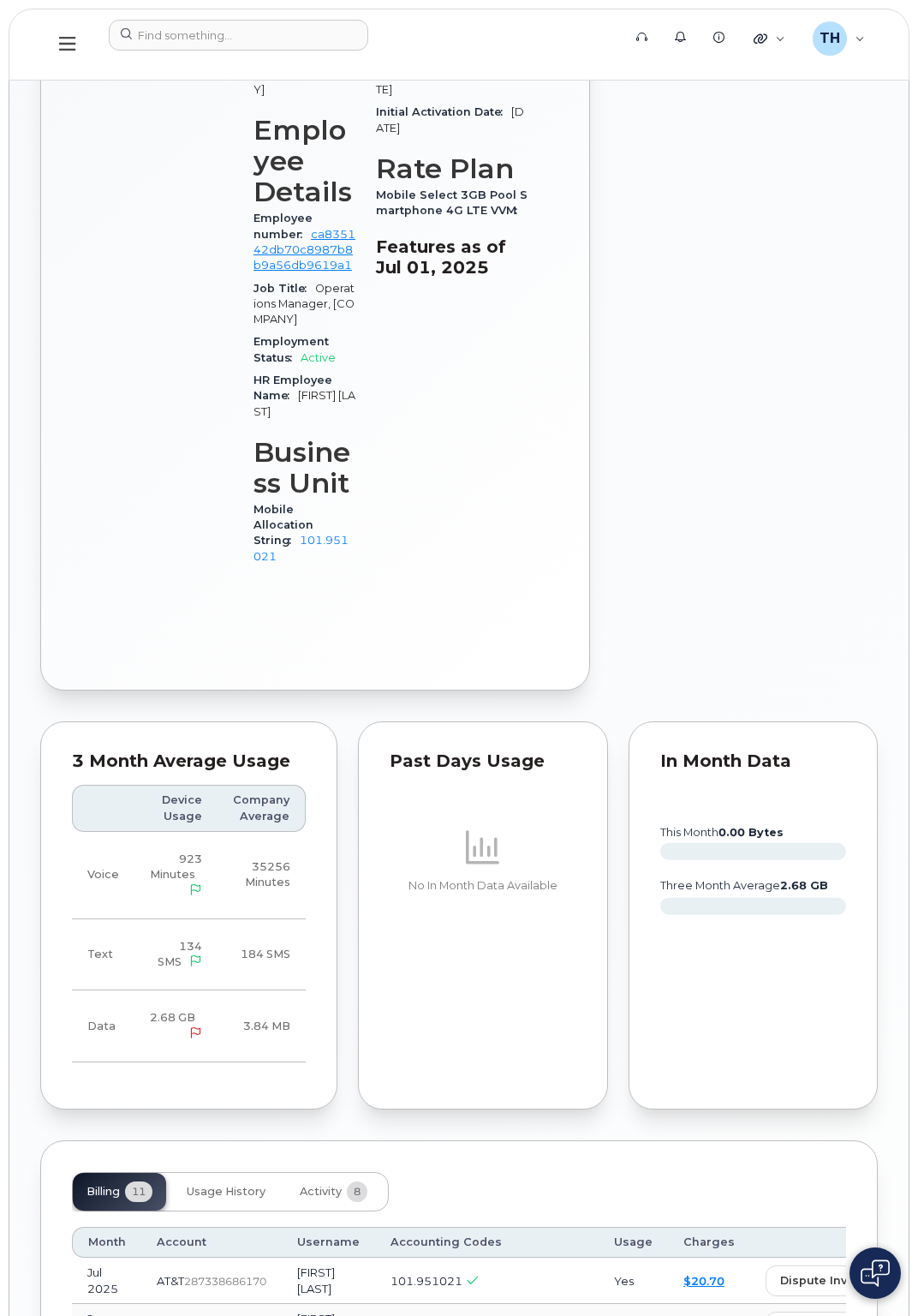 scroll, scrollTop: 276, scrollLeft: 0, axis: vertical 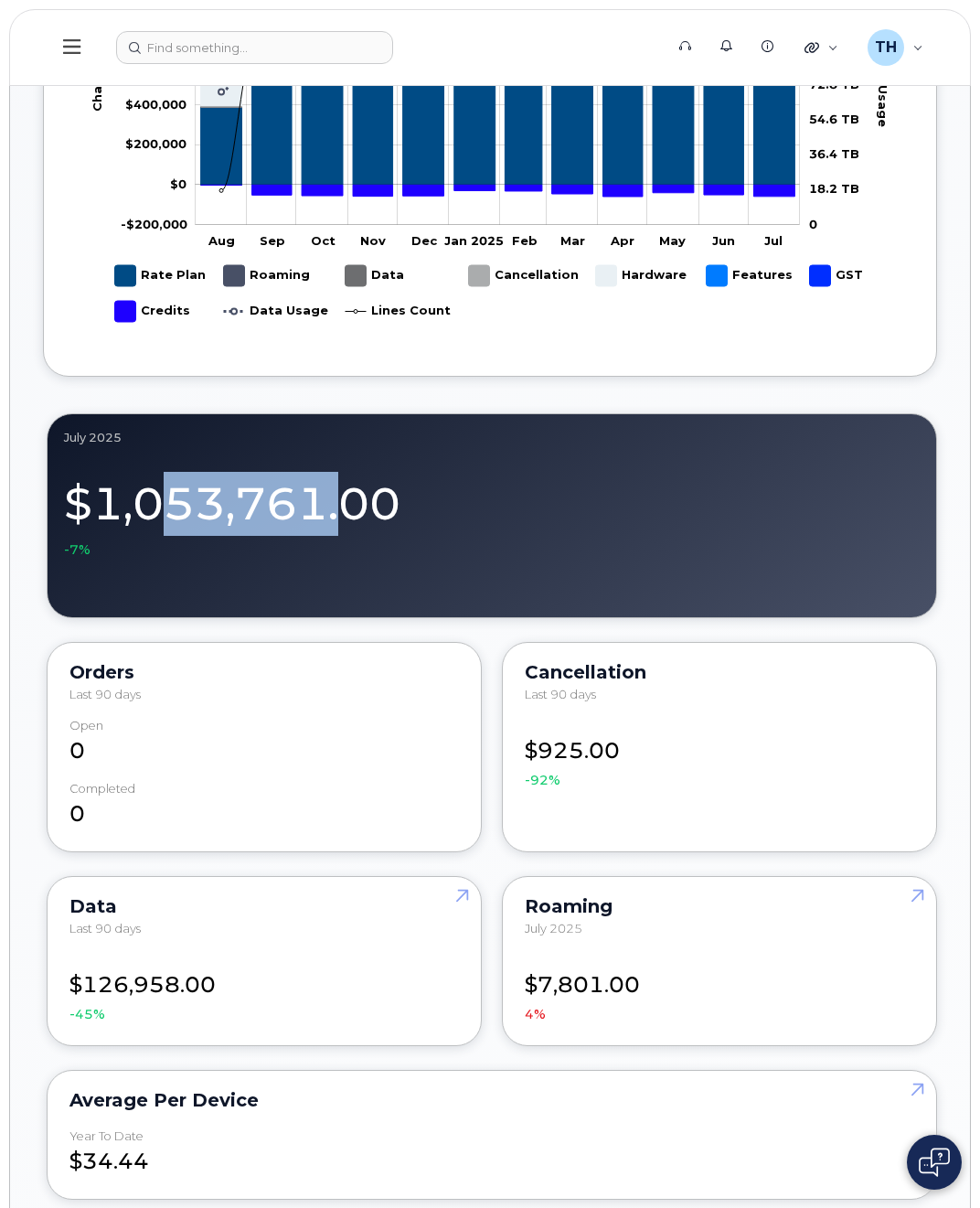 drag, startPoint x: 152, startPoint y: 513, endPoint x: 454, endPoint y: 531, distance: 302.53595 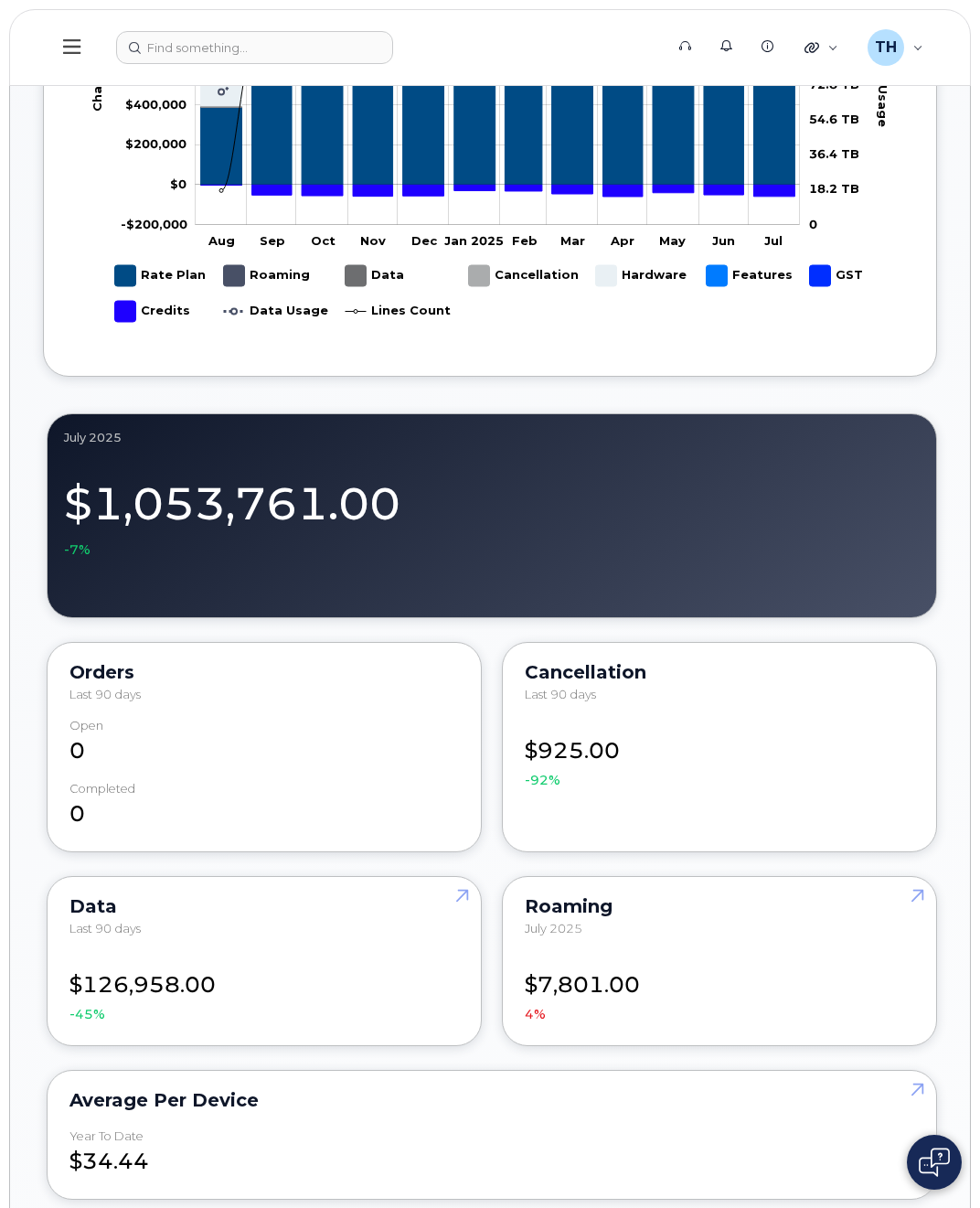 click on "$1,053,761.00 -7%" at bounding box center [492, 513] 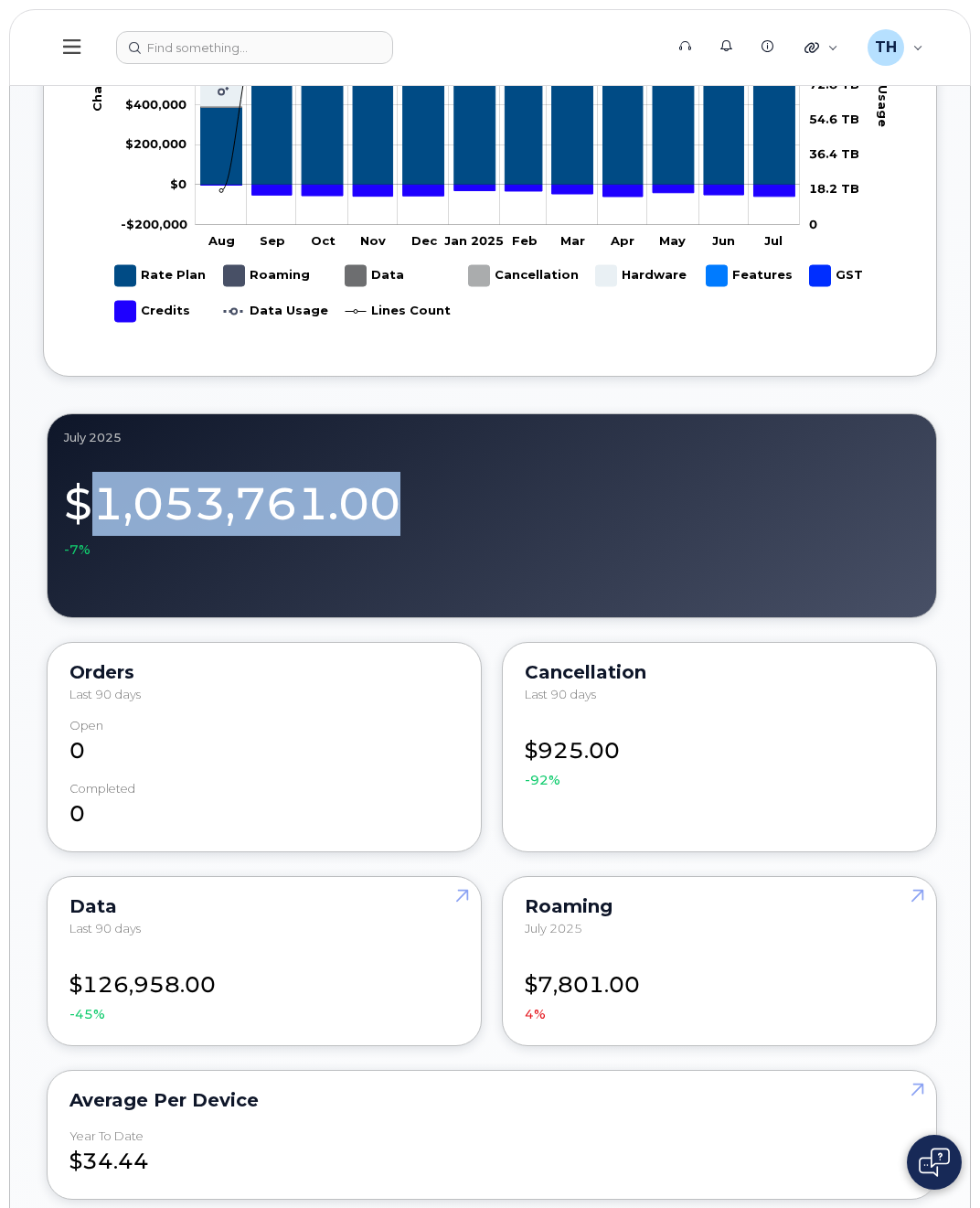 click on "$1,053,761.00 -7%" at bounding box center (492, 513) 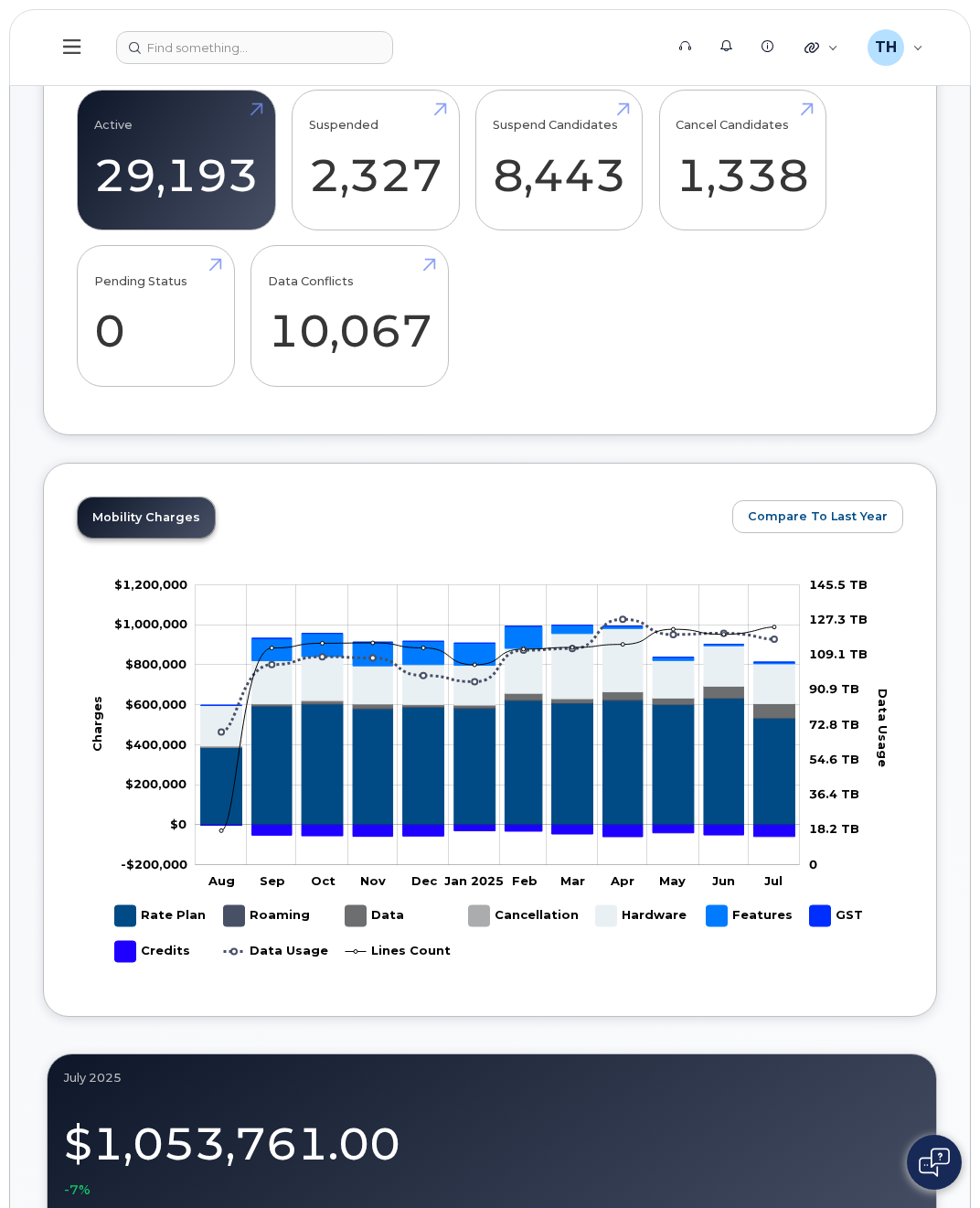 scroll, scrollTop: 0, scrollLeft: 0, axis: both 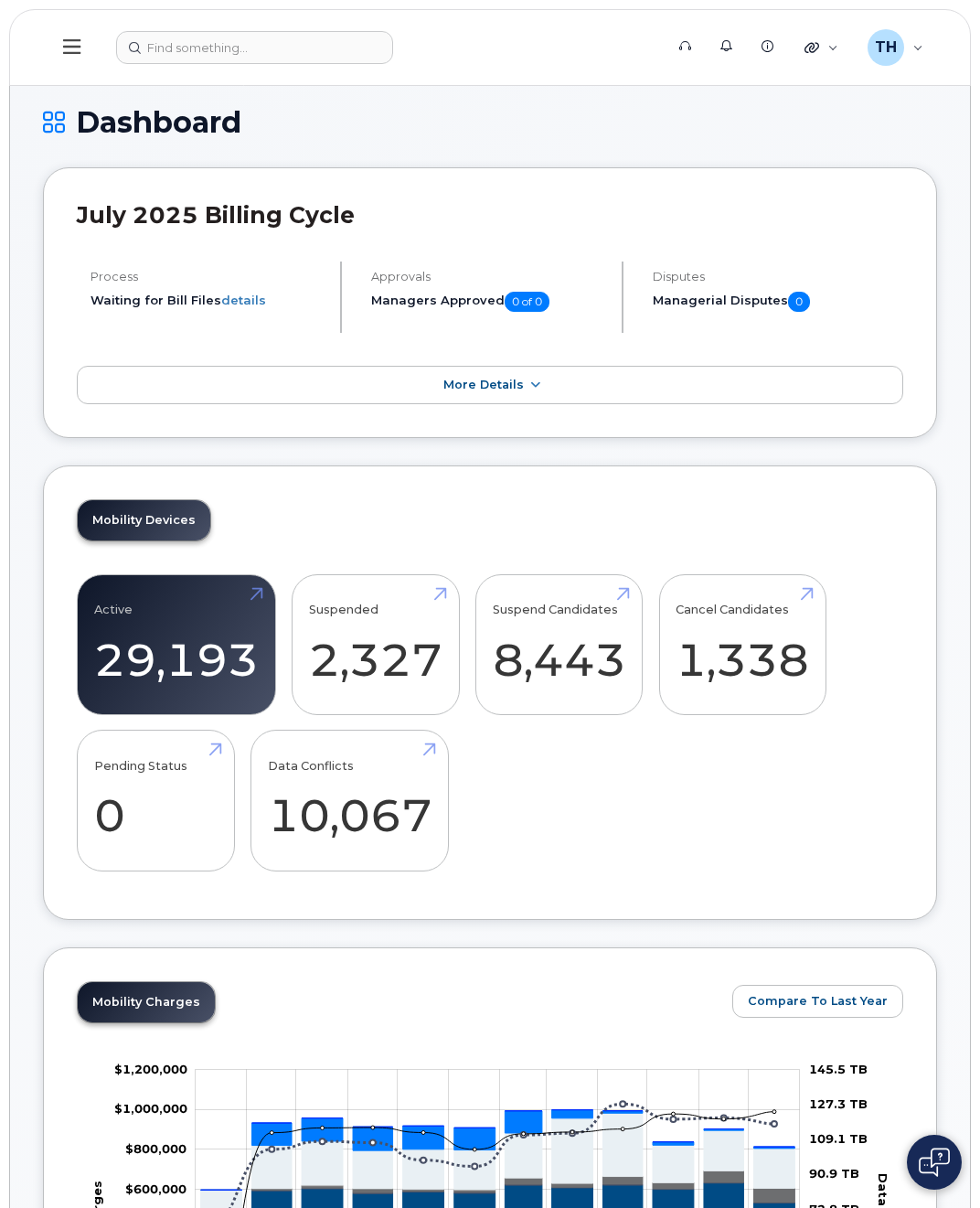 click on "Support   Alerts   Knowledge Base Quicklinks Suspend / Cancel Device Change SIM Card Enable Call Forwarding Reset VM Password Add Roaming Package Add Device Transfer Line In TH Tyler Hallacher Wireless Admin English Français Adjust Account View AT&T Wireless 287303781563 RENTOKIL 287272923012 RENTOKIL 287339125301 RENTOKIL NORTH AMERICA, INC. 287263244376 Rentokil 999586217 Terminix Verizon Wireless 242273621-00001 RENTOKIL NA 221546612-00018 Terminix 942720051-00001 Terminix 242273621-00003 RENTOKIL NA 221546612-00017 Terminix Load more  Sign out Dashboard Carrier Reports Monthly Billing Data Daily Data Pooling Average Costing Executive Summary Accounting Roaming Reports Suspended Devices Suspension Candidates Custom Report Cost Variance Inventory Mobility Devices Data Conflicts Spare Hardware Import Asset Management Business Reporting Managerial Reports Individual Reports Business Unit Reports Service Ticket Reporting Activity Travel Requests Activity Log Device Status Updates Rate Plan Monitor" at bounding box center [490, 2175] 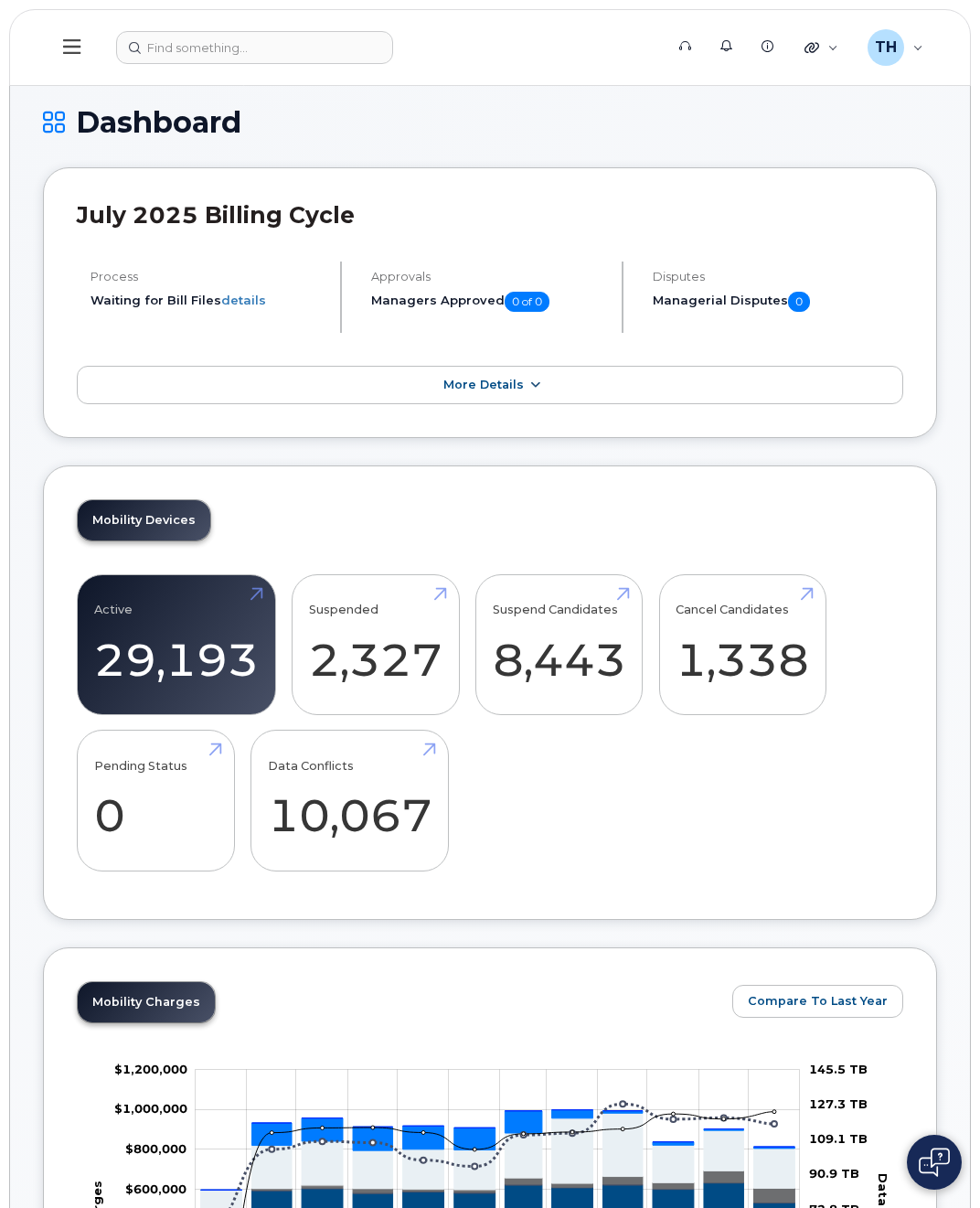 click on "More Details" at bounding box center [484, 384] 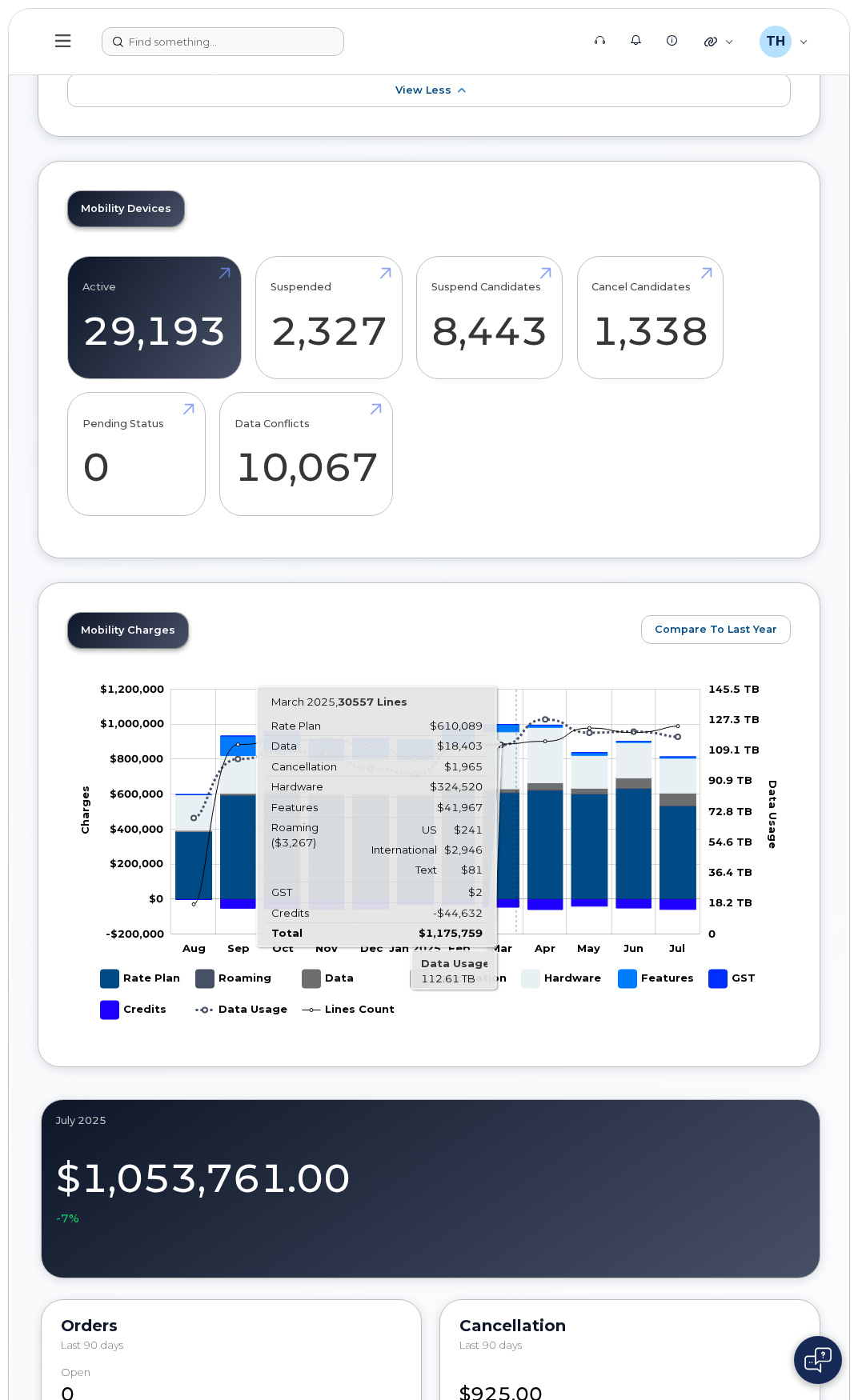 scroll, scrollTop: 0, scrollLeft: 0, axis: both 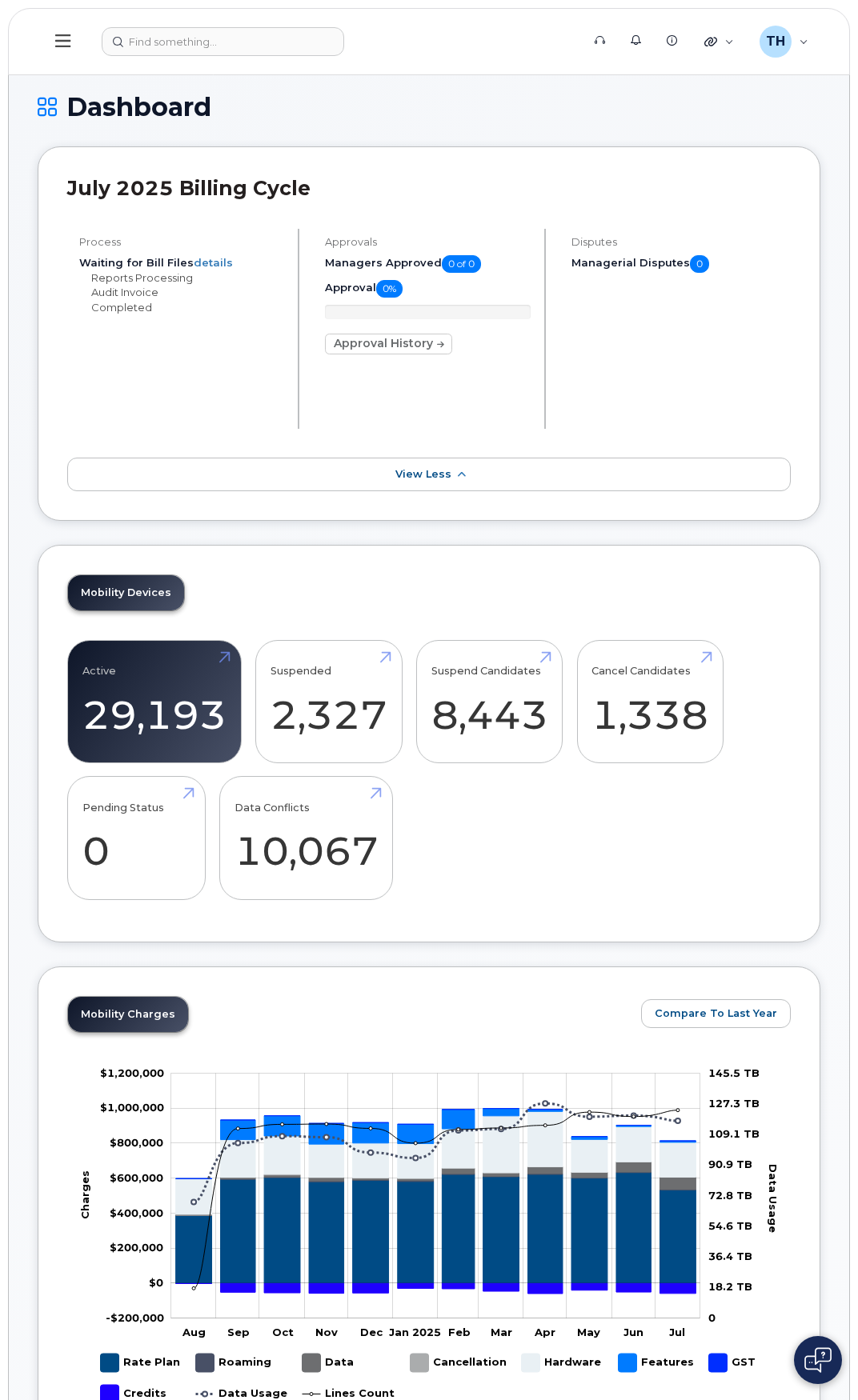click at bounding box center [63, 42] 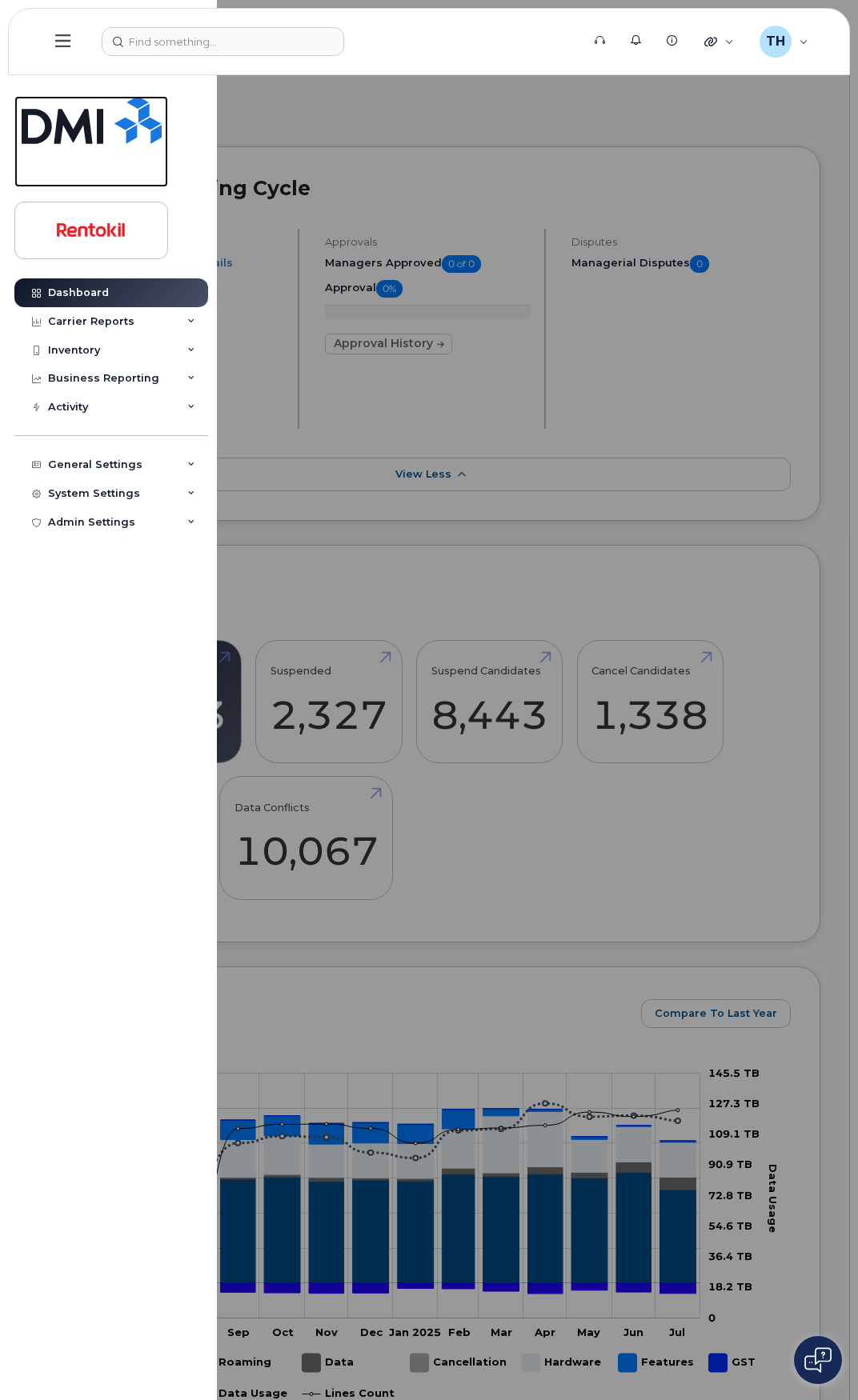 click at bounding box center (91, 120) 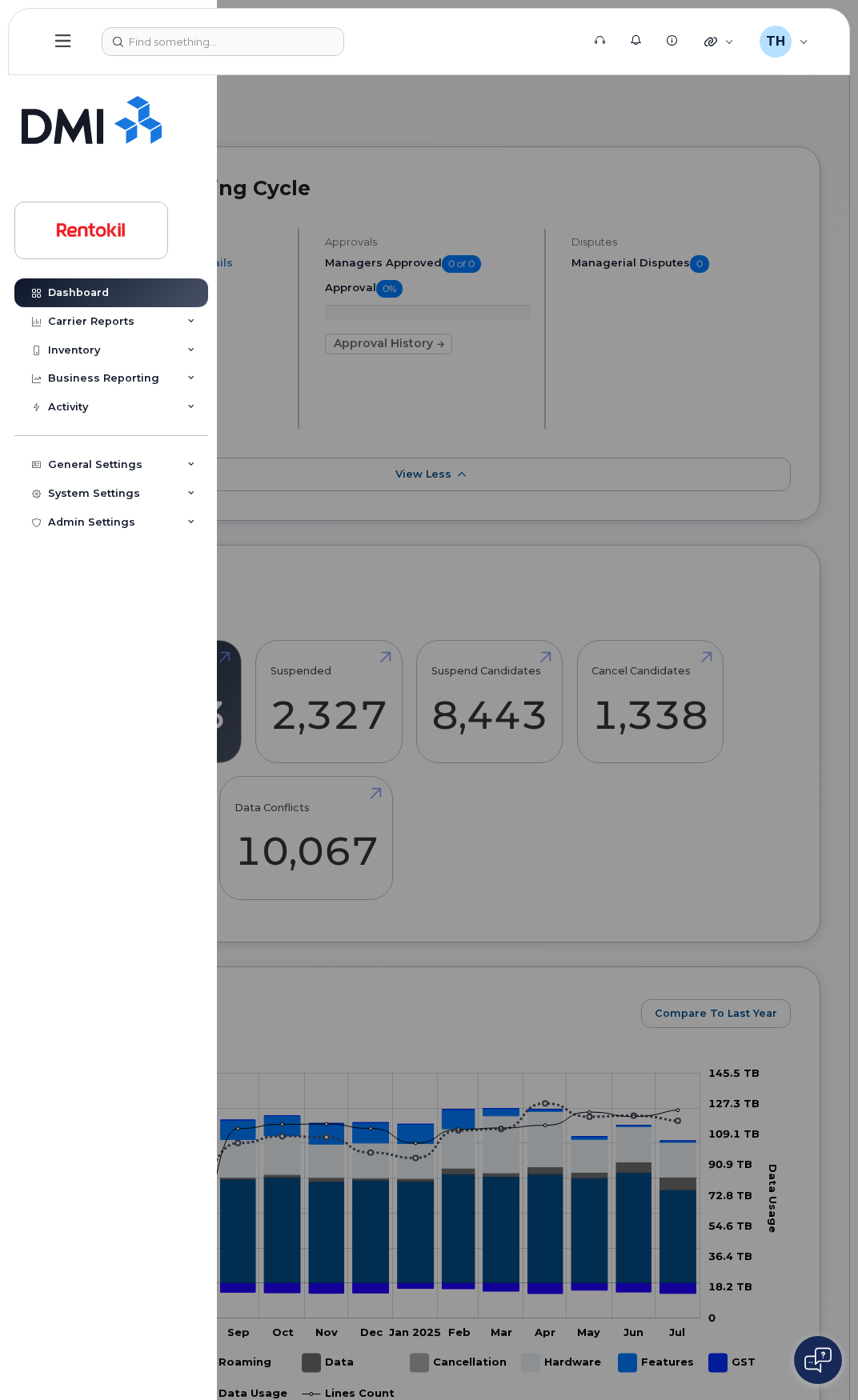 click at bounding box center (429, 700) 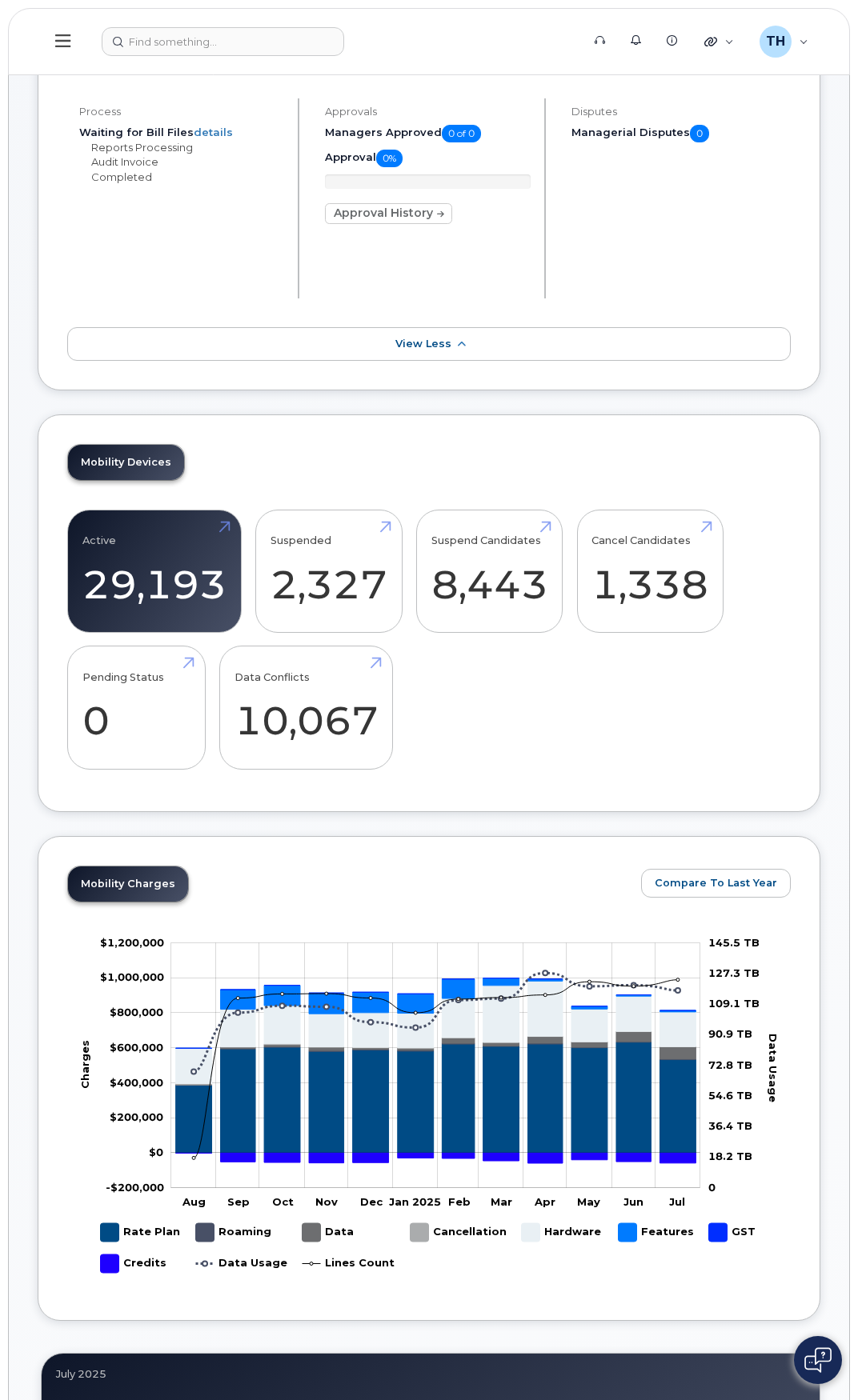 scroll, scrollTop: 320, scrollLeft: 0, axis: vertical 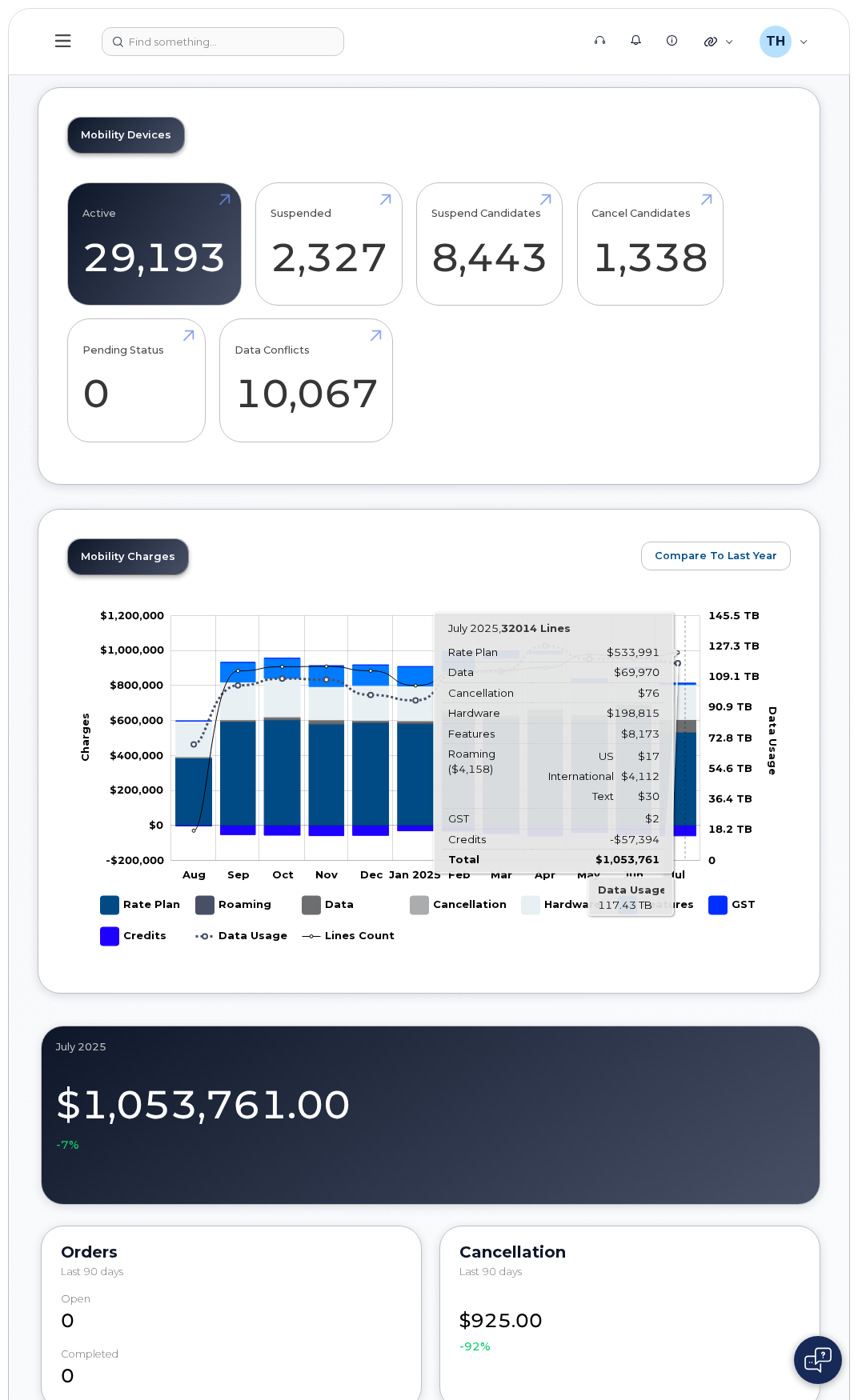 click 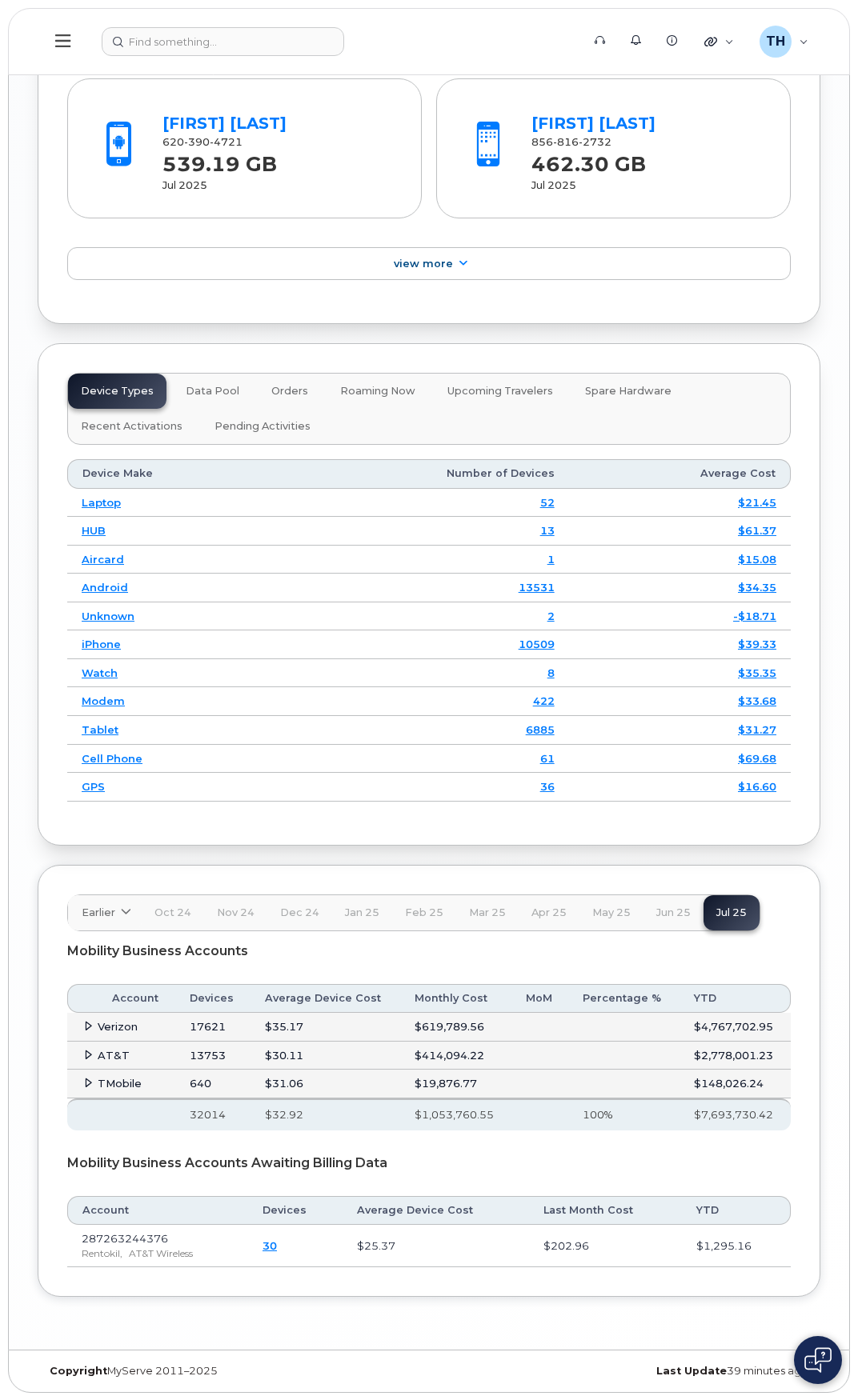 scroll, scrollTop: 2406, scrollLeft: 0, axis: vertical 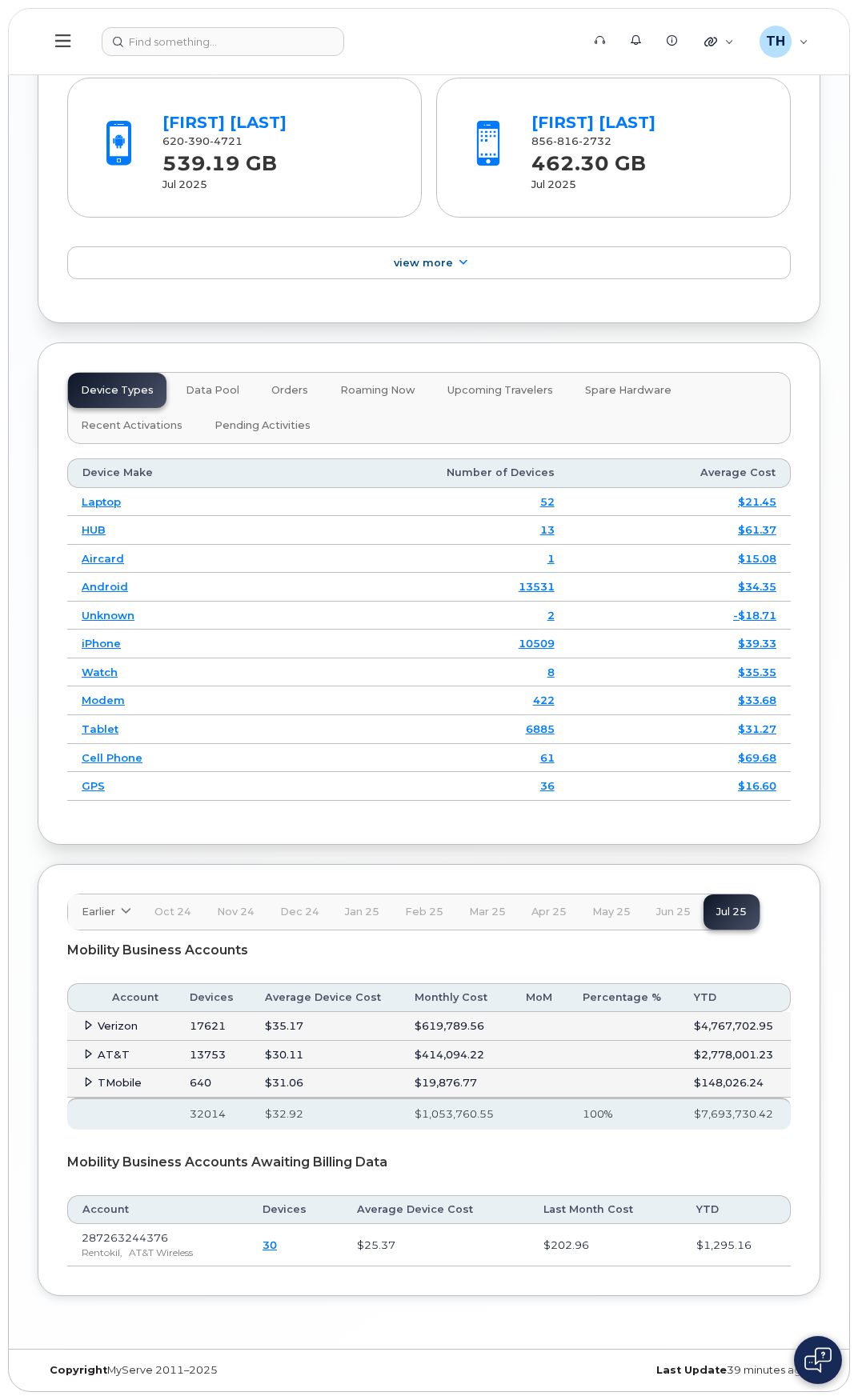 click at bounding box center (88, 1054) 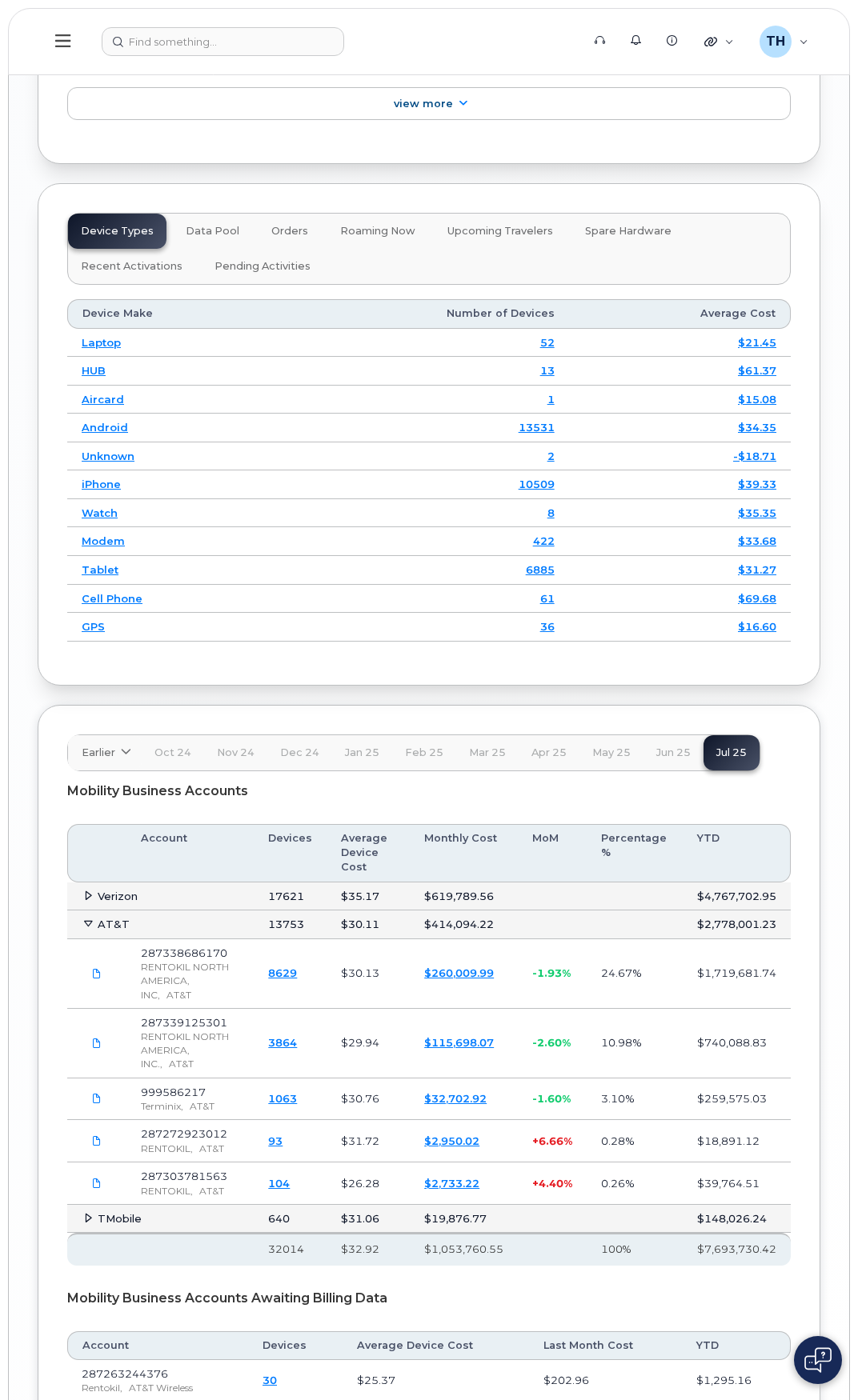 scroll, scrollTop: 2674, scrollLeft: 0, axis: vertical 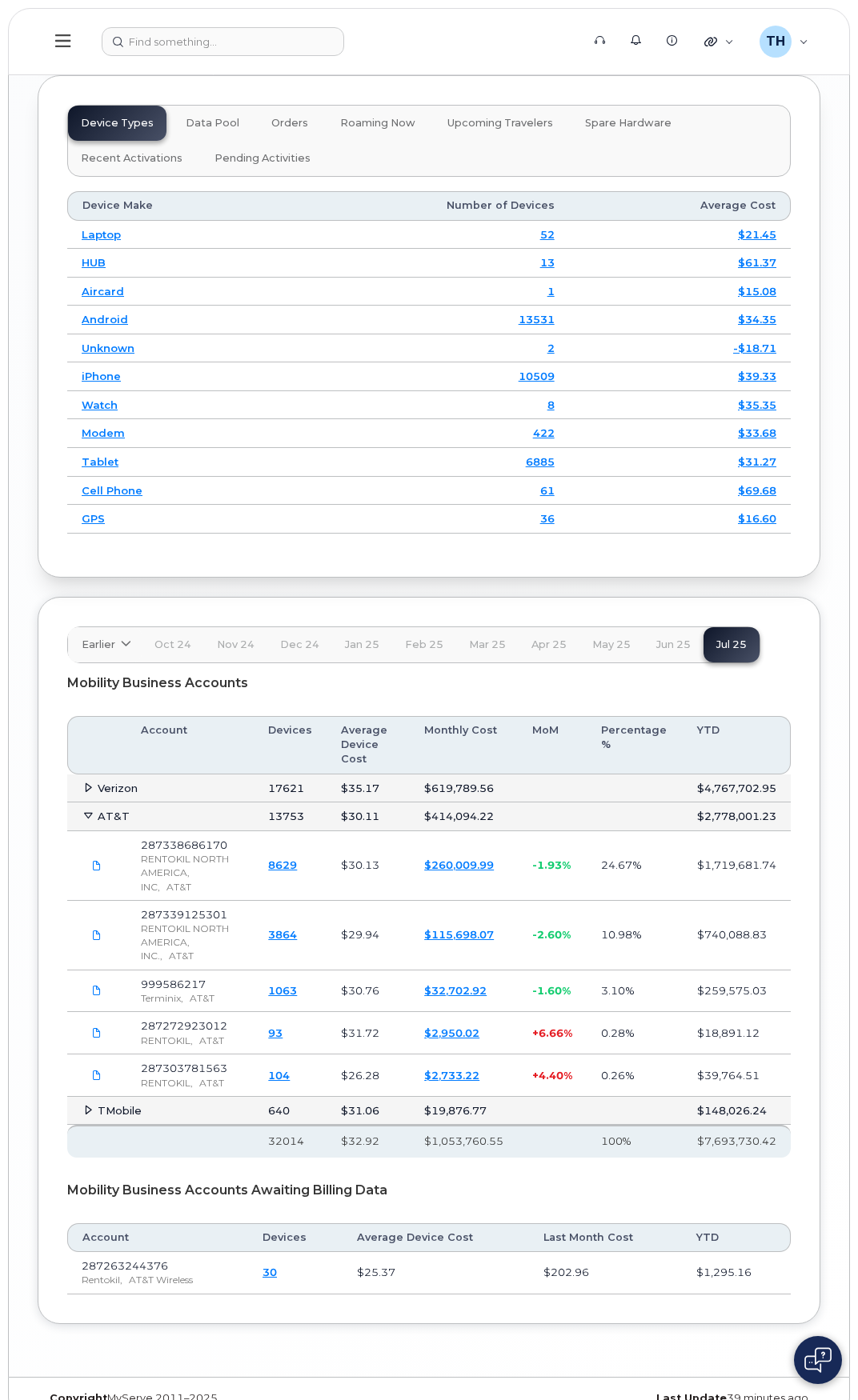 click on "Verizon" at bounding box center (160, 789) 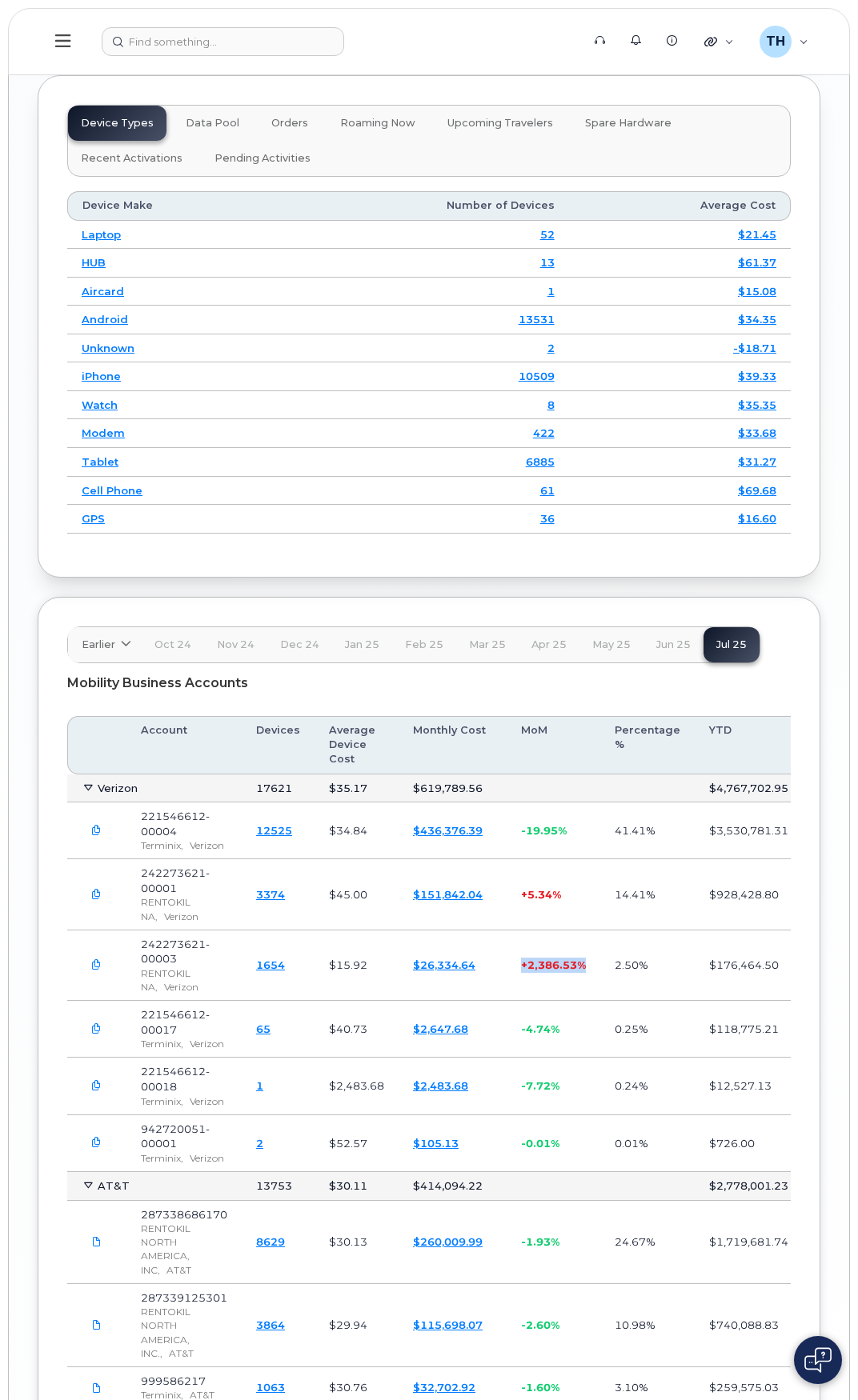 drag, startPoint x: 511, startPoint y: 957, endPoint x: 590, endPoint y: 967, distance: 79.6304 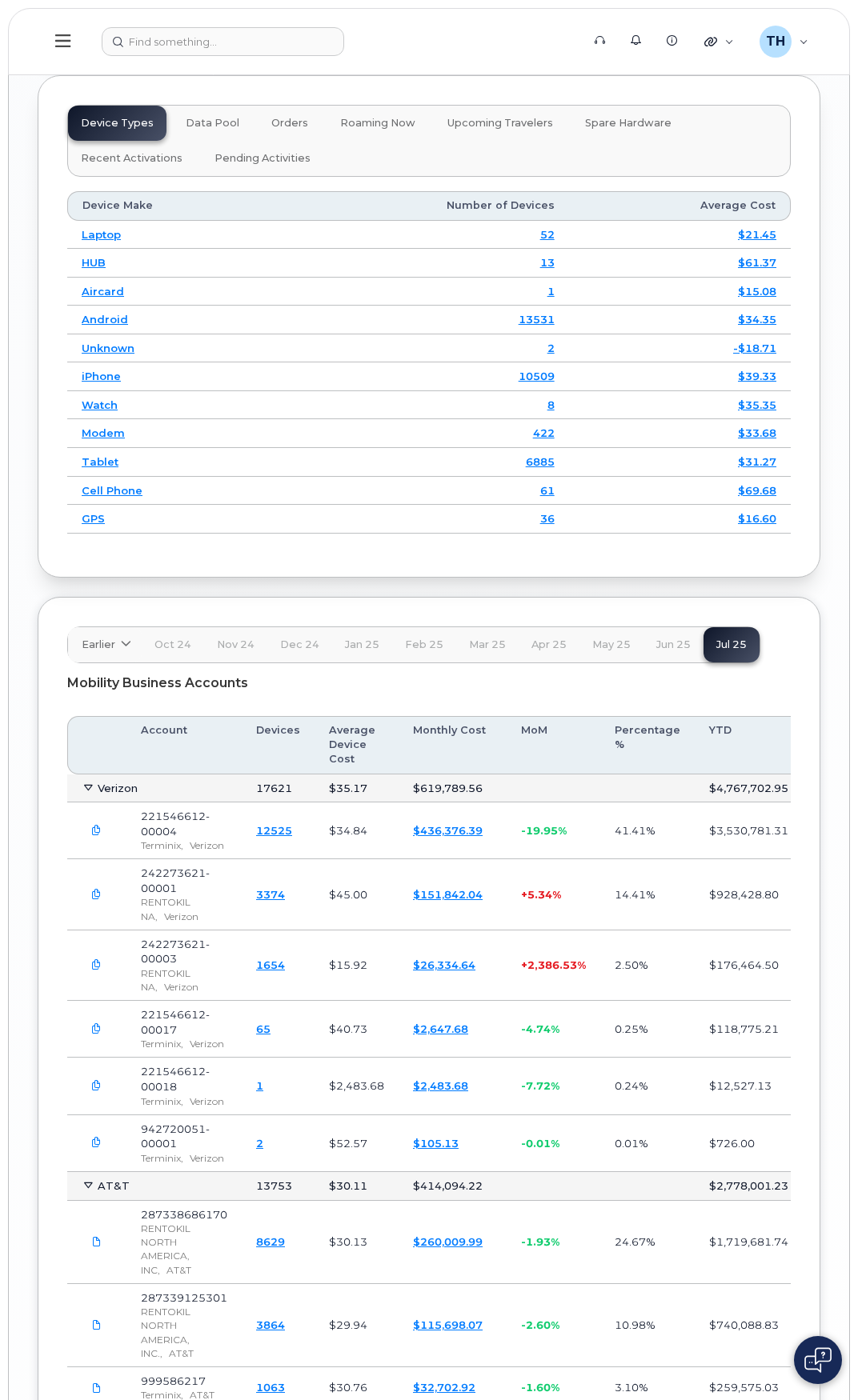 click on "2.50%" at bounding box center [648, 966] 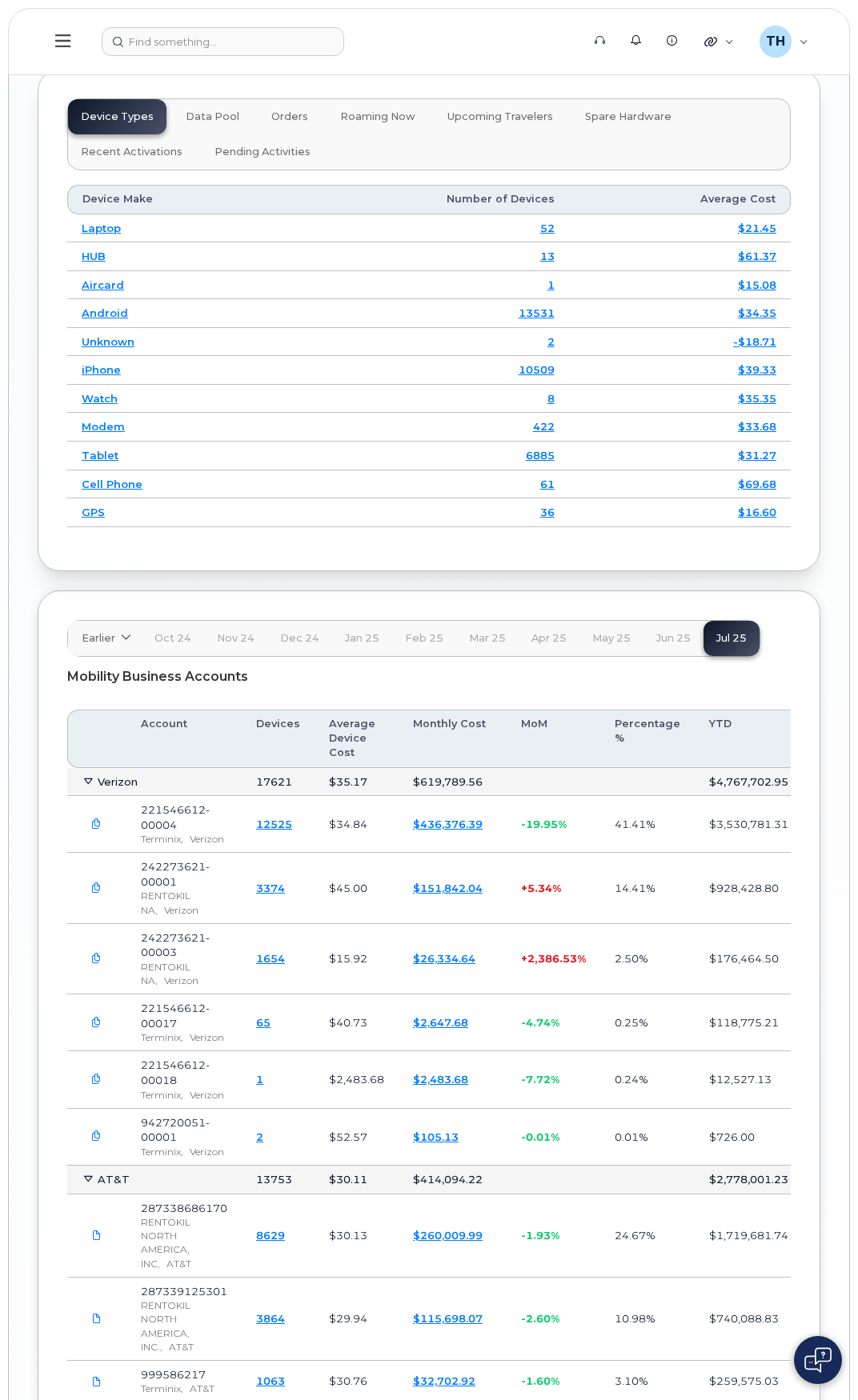 scroll, scrollTop: 2515, scrollLeft: 0, axis: vertical 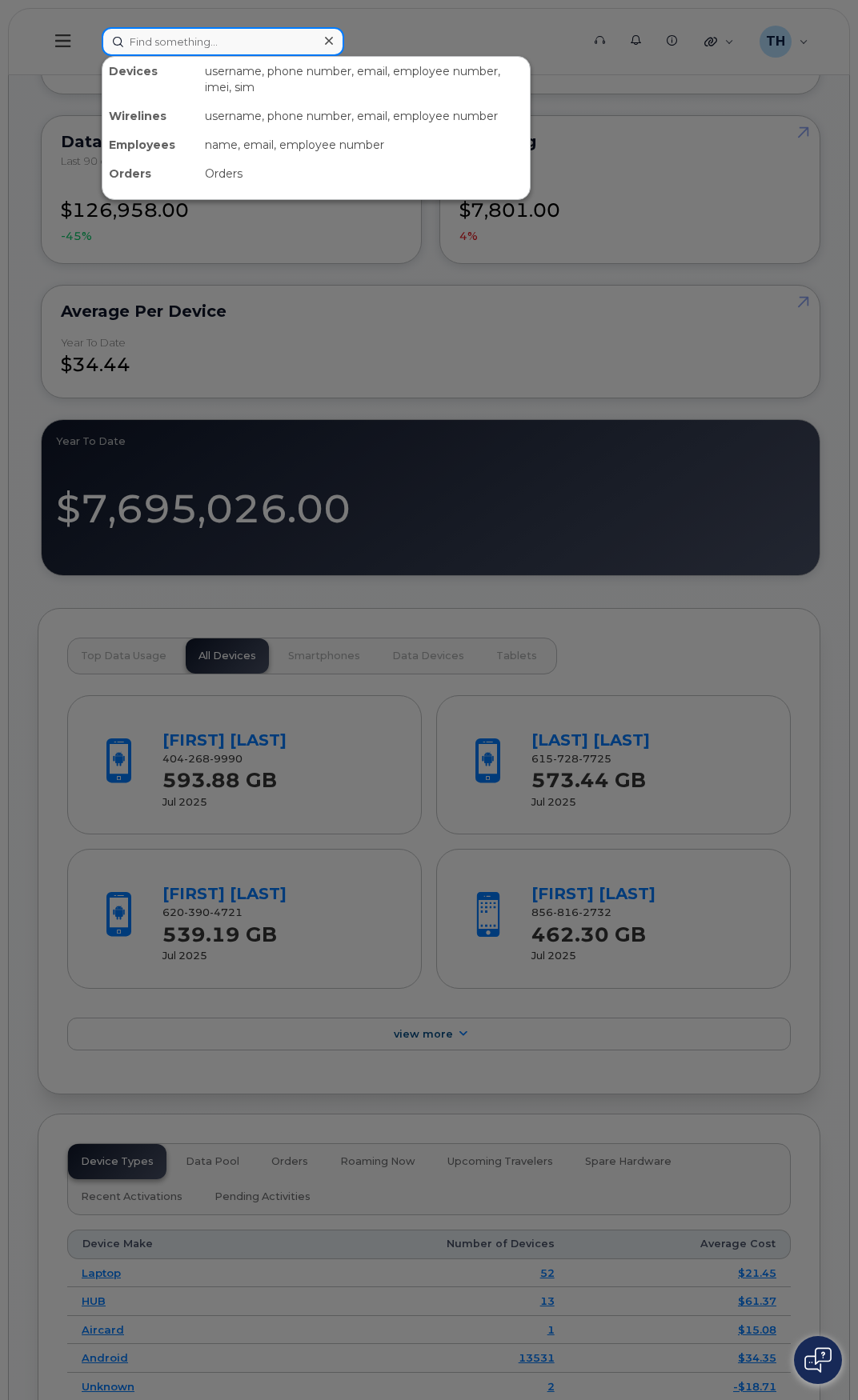 click at bounding box center (223, 42) 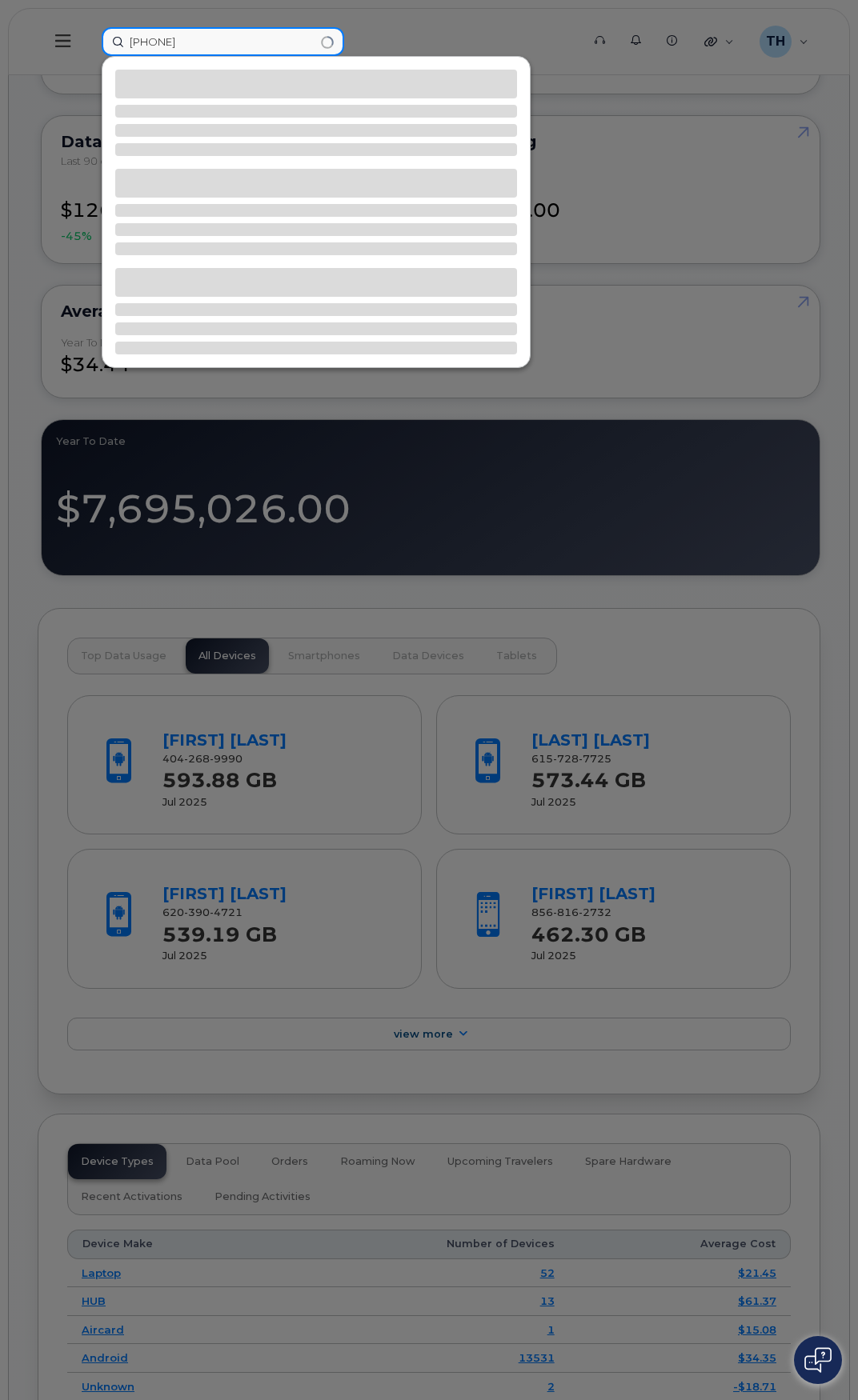 click on "[PHONE]" at bounding box center [223, 42] 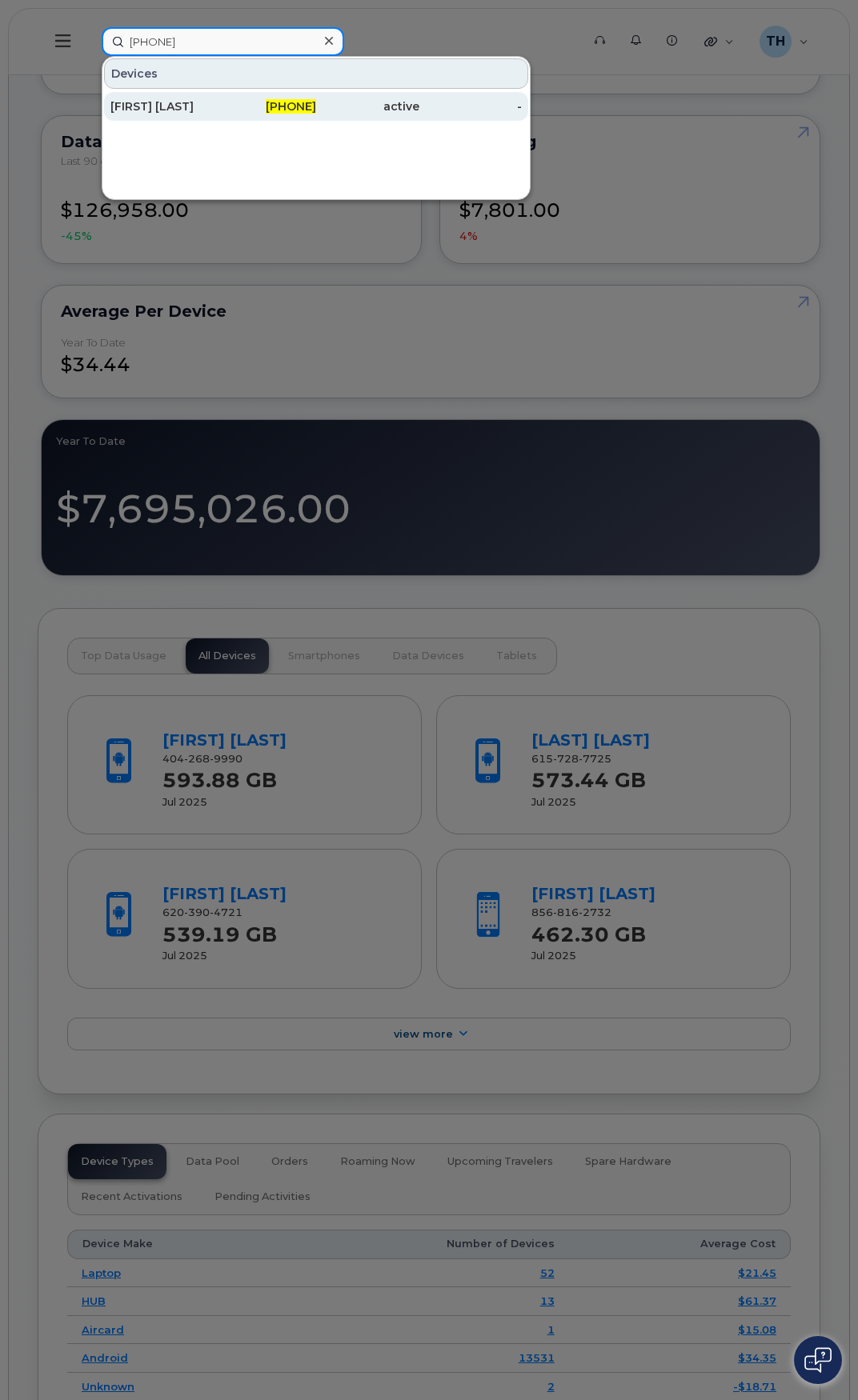 type on "[PHONE]" 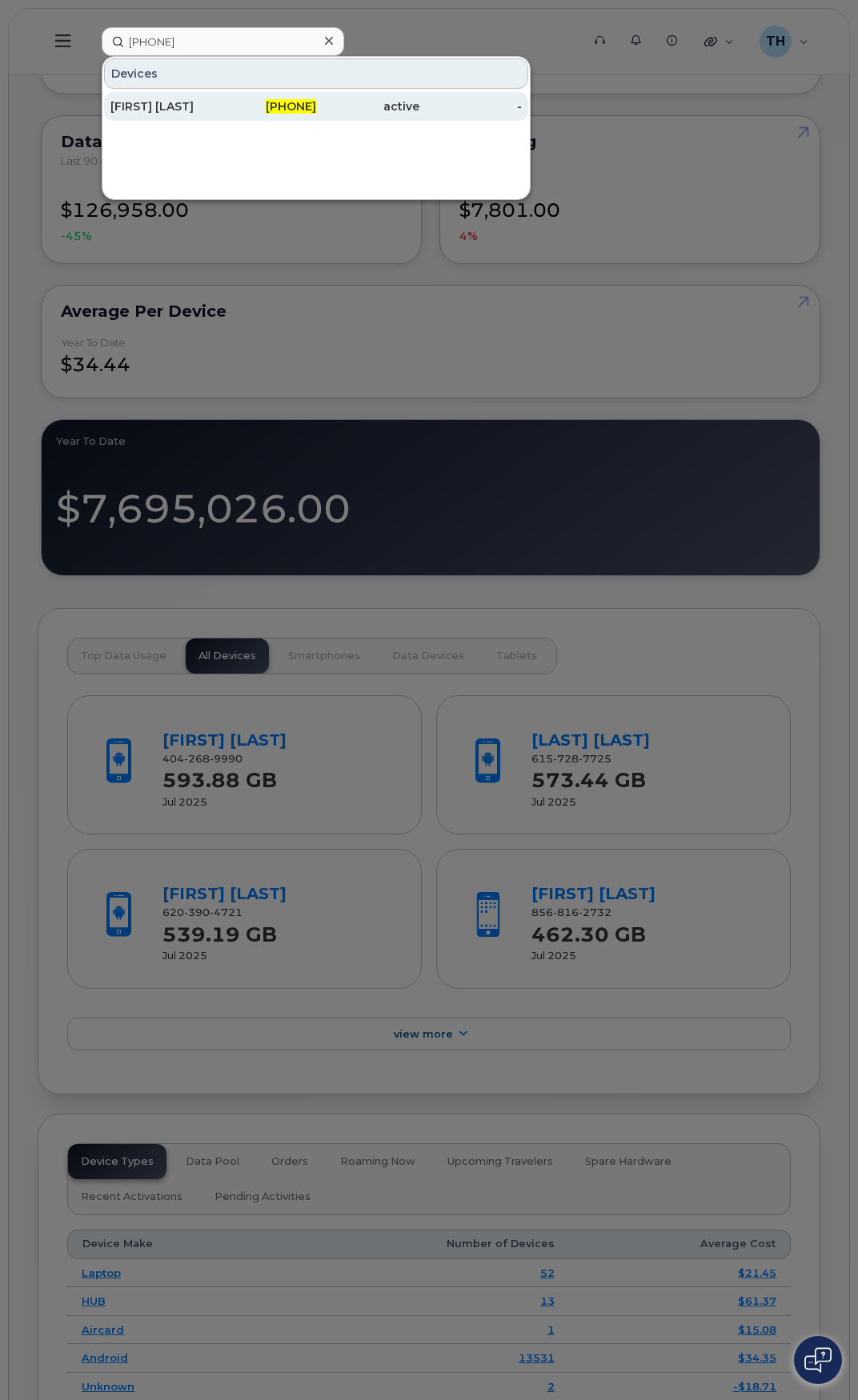 click on "[PHONE]" at bounding box center (265, 106) 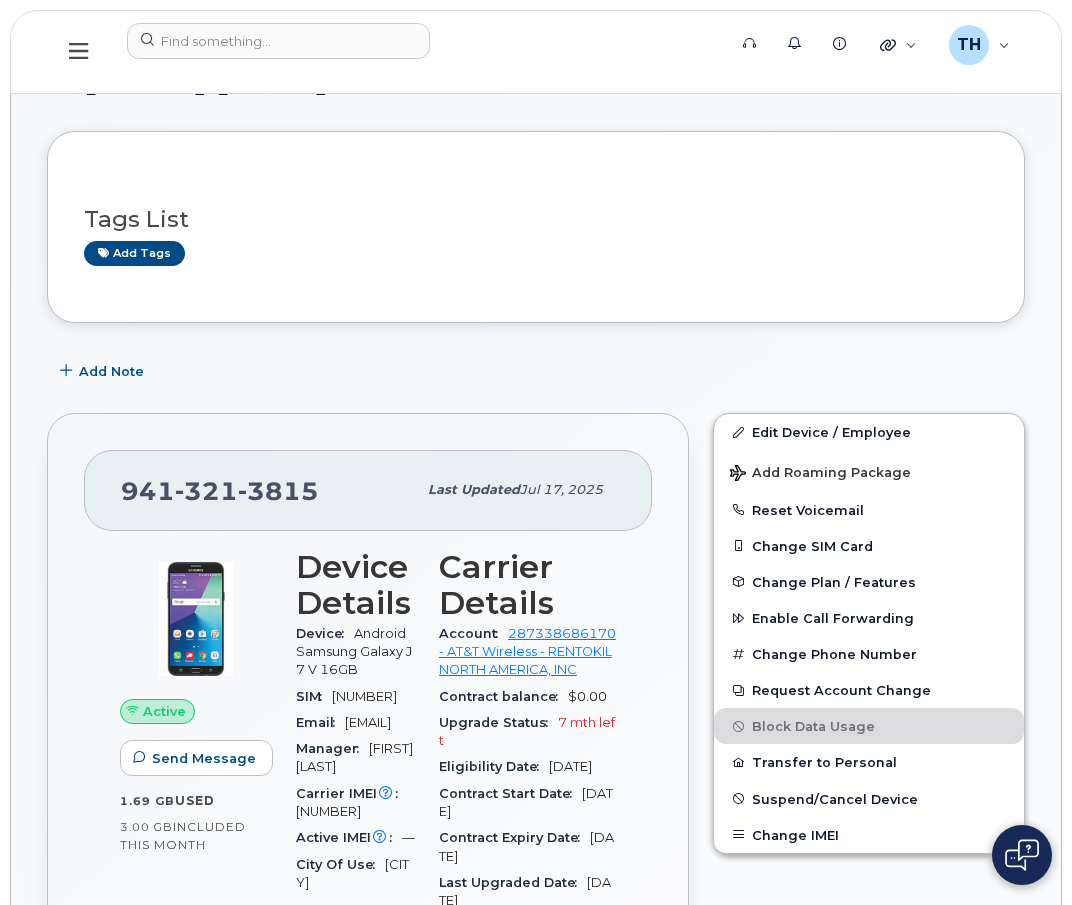 scroll, scrollTop: 0, scrollLeft: 0, axis: both 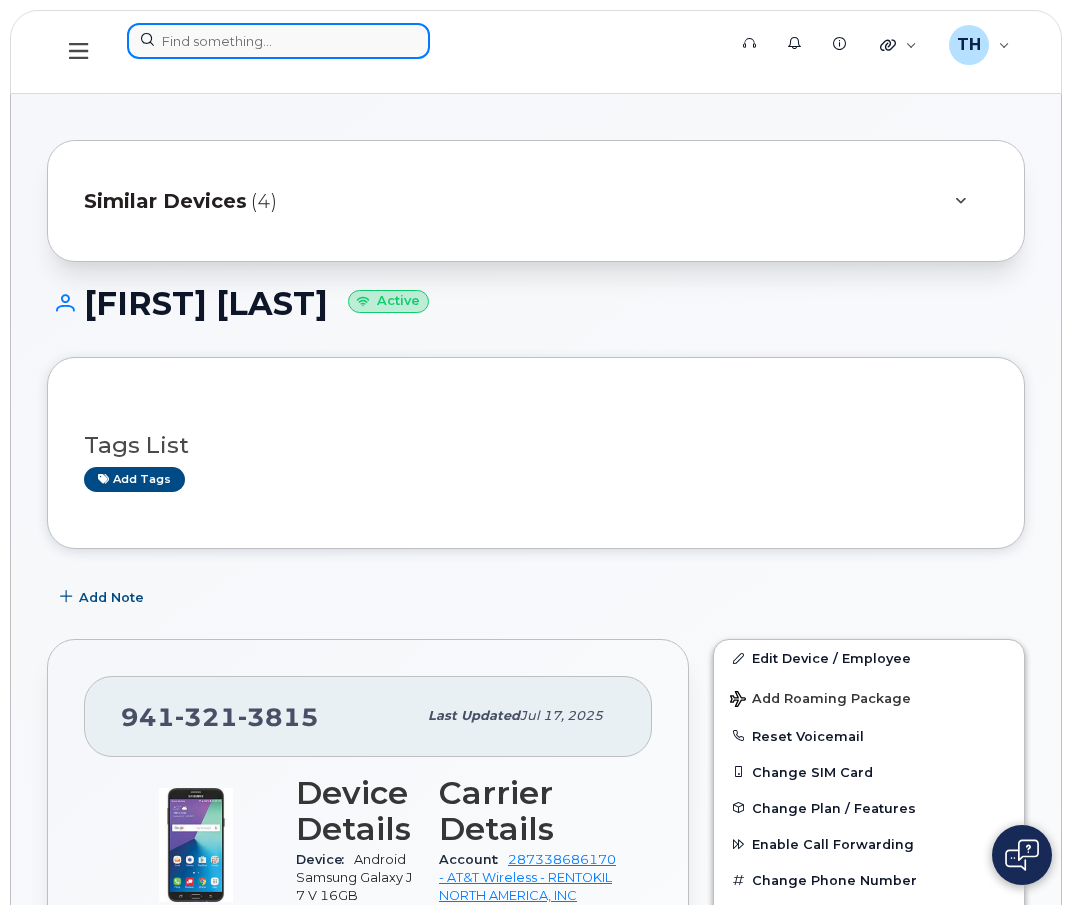 click at bounding box center [278, 41] 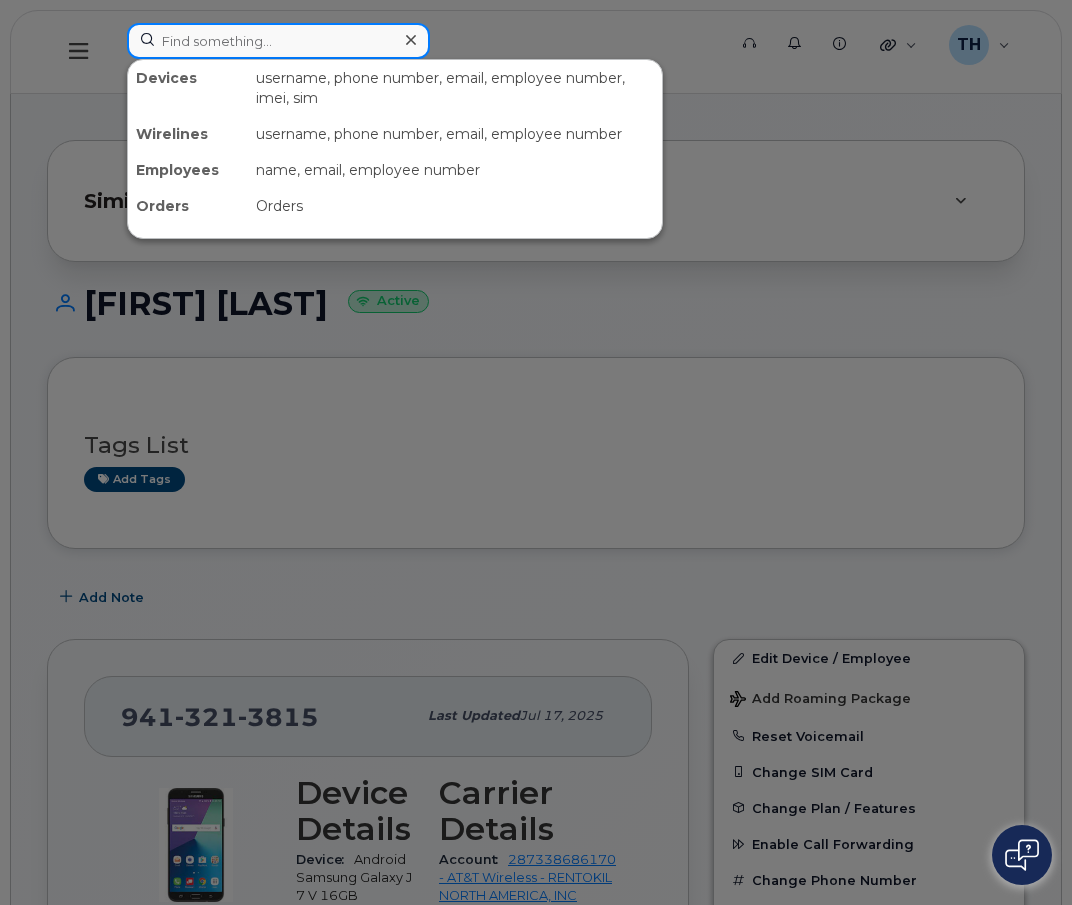 paste on "[EMAIL]" 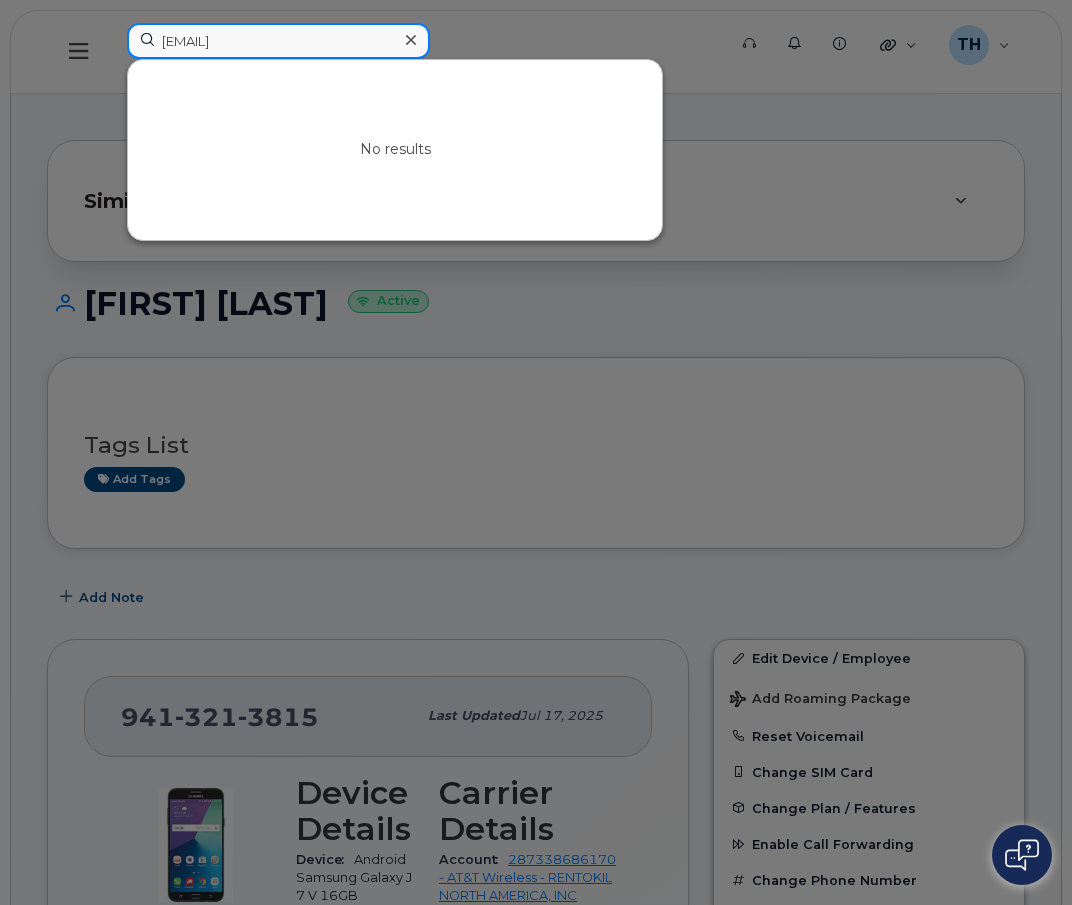 click on "[EMAIL]" at bounding box center [278, 41] 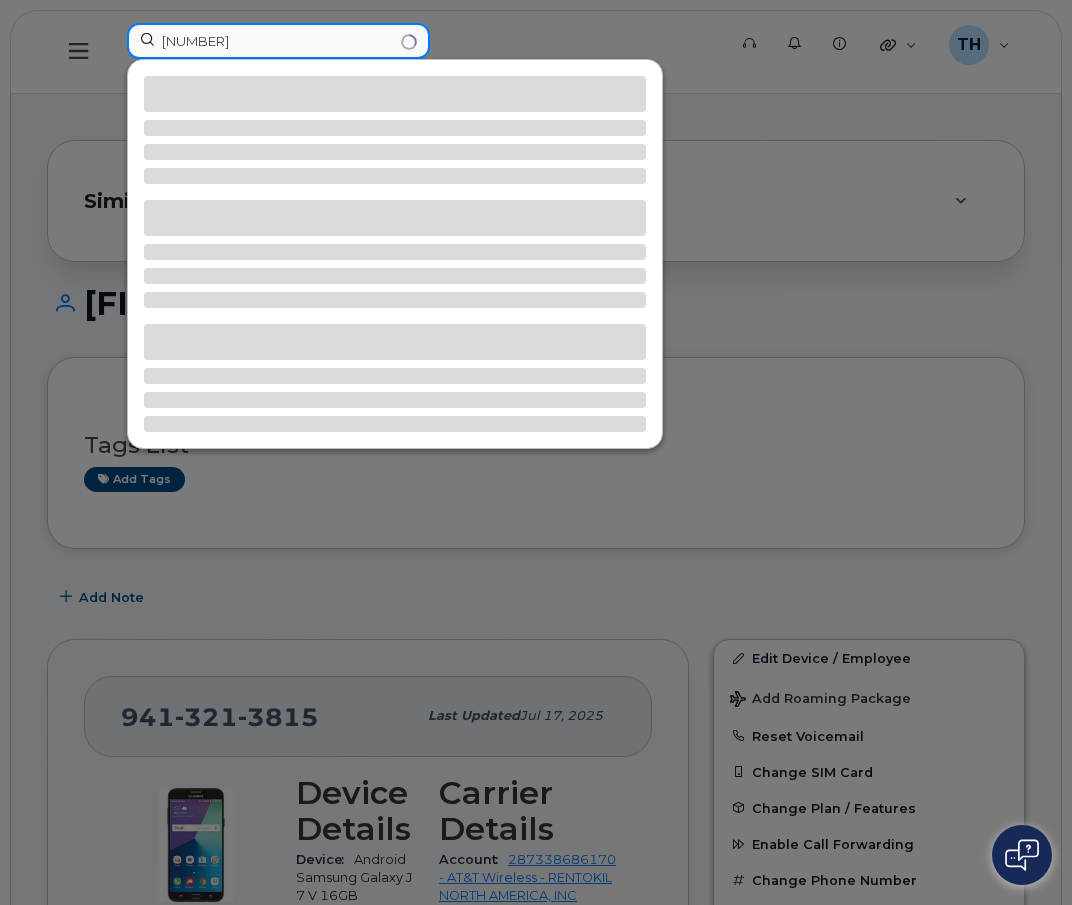 click on "[NUMBER]" at bounding box center [278, 41] 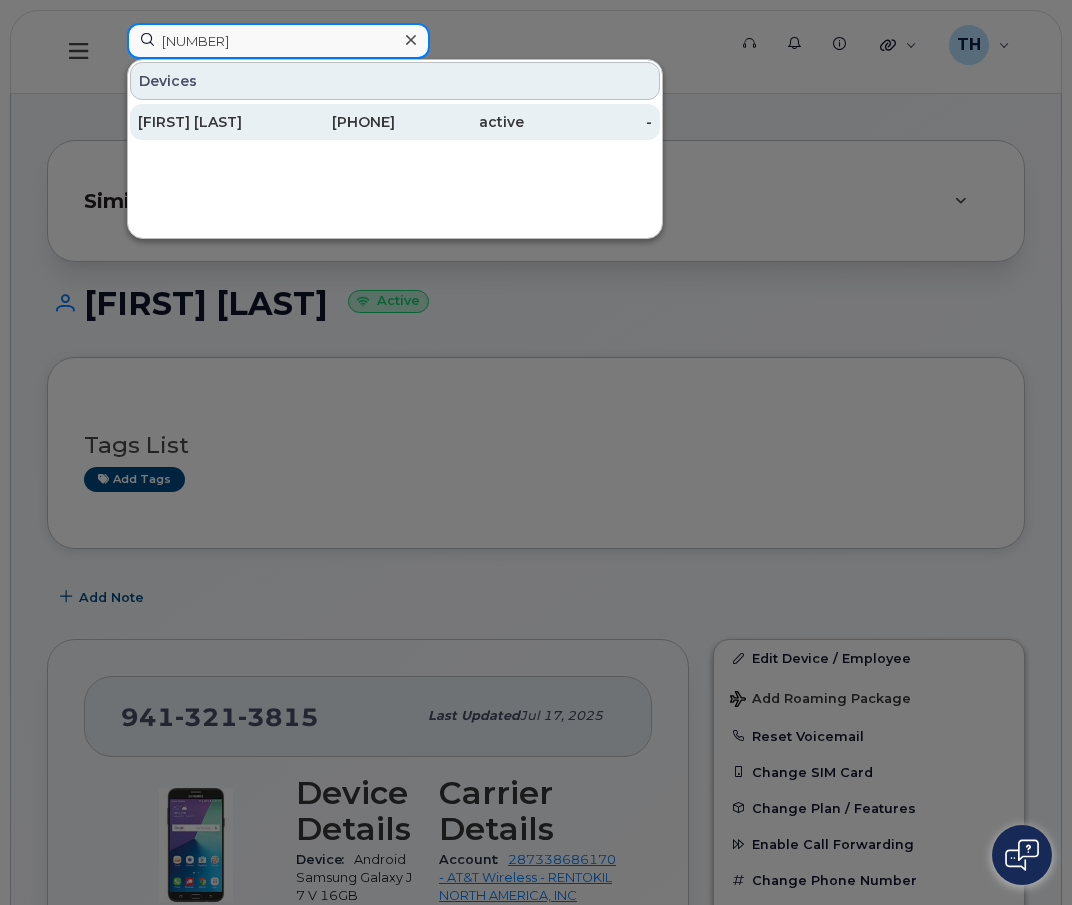 type on "[NUMBER]" 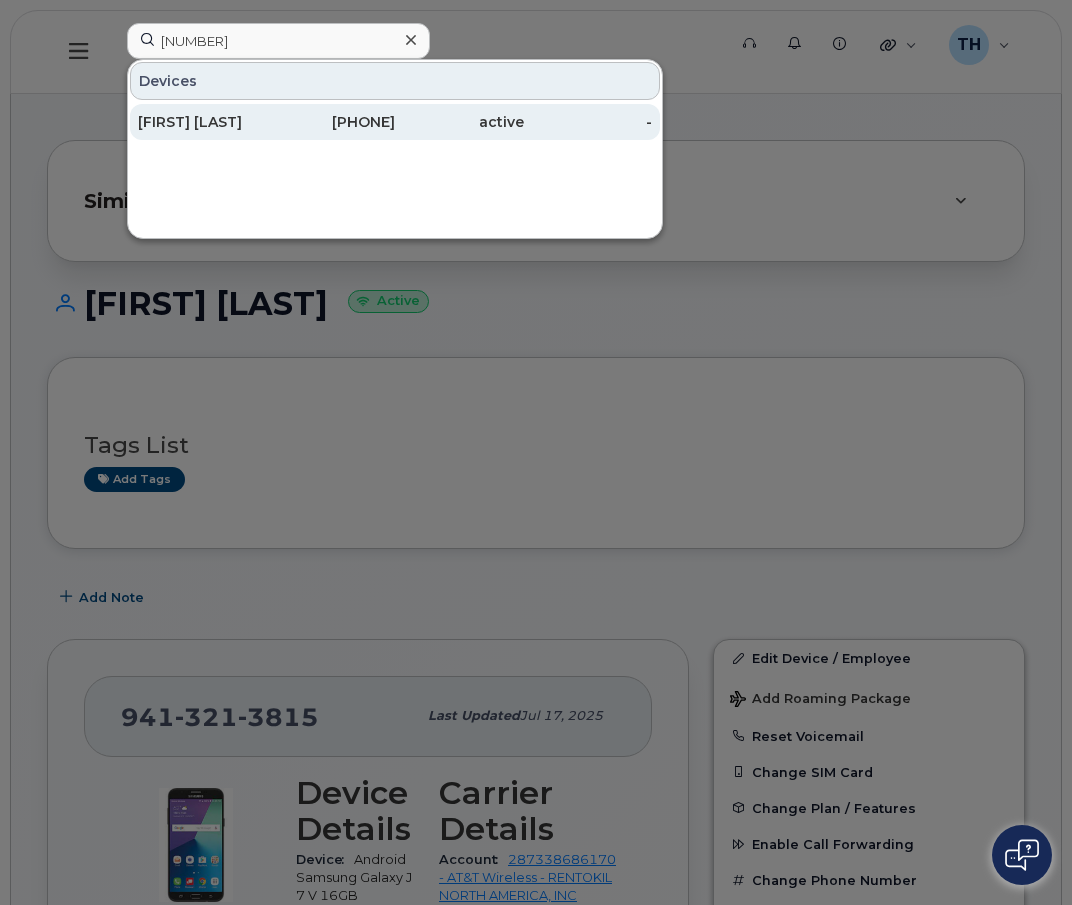 click on "[PHONE]" at bounding box center [331, 122] 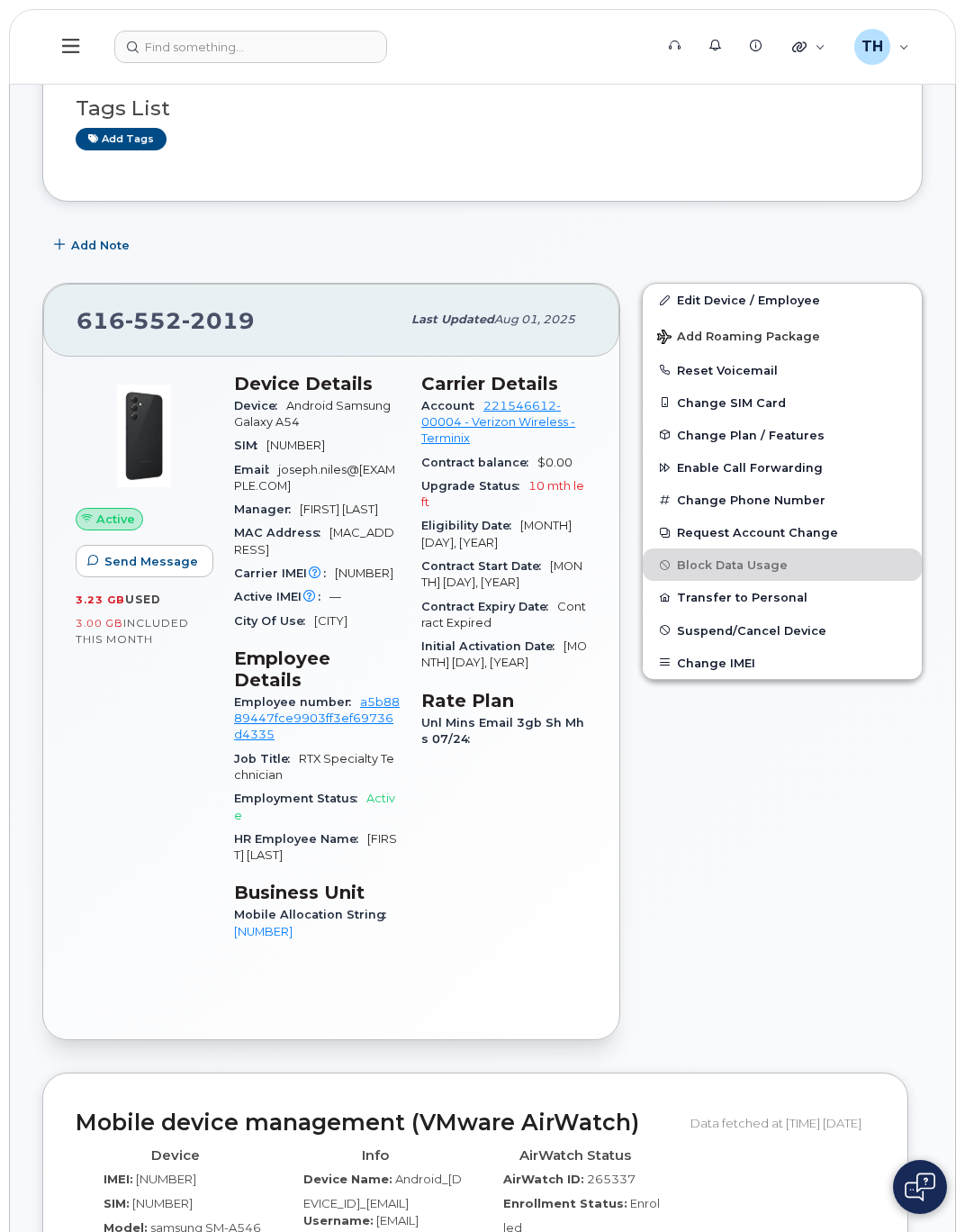 scroll, scrollTop: 0, scrollLeft: 0, axis: both 